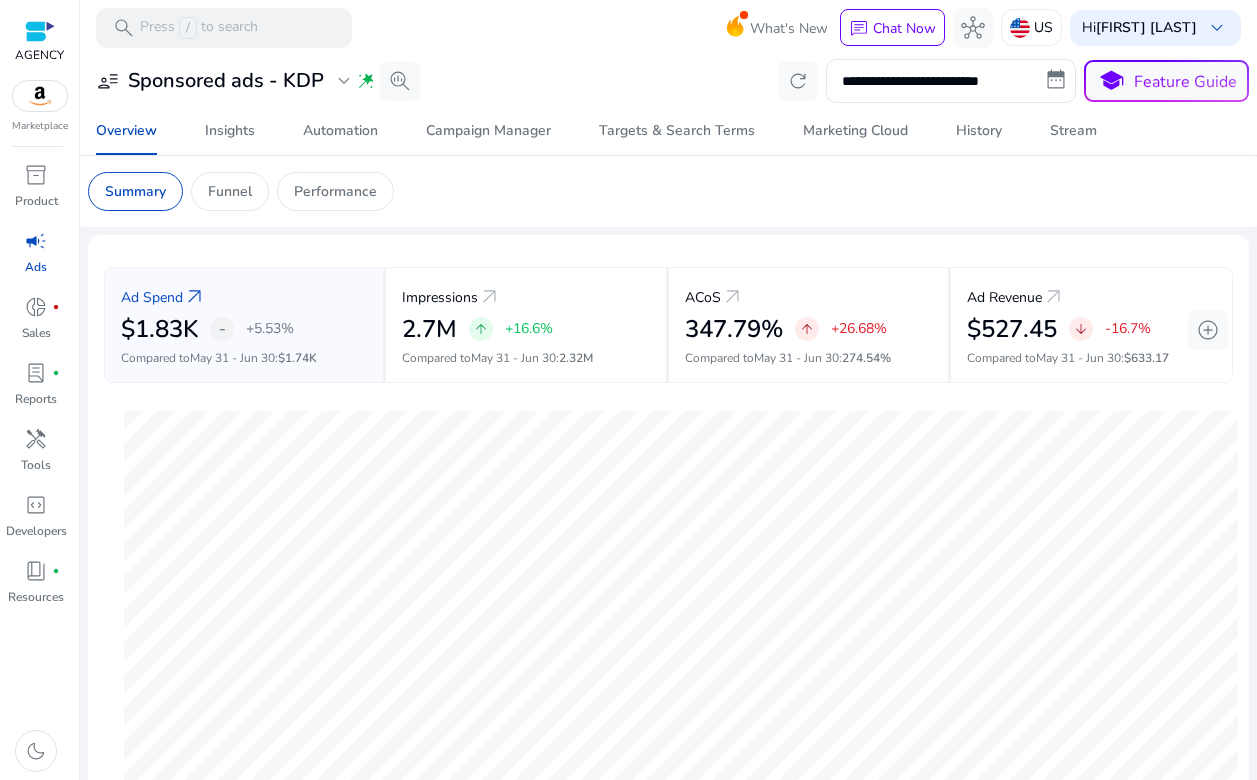 scroll, scrollTop: 0, scrollLeft: 0, axis: both 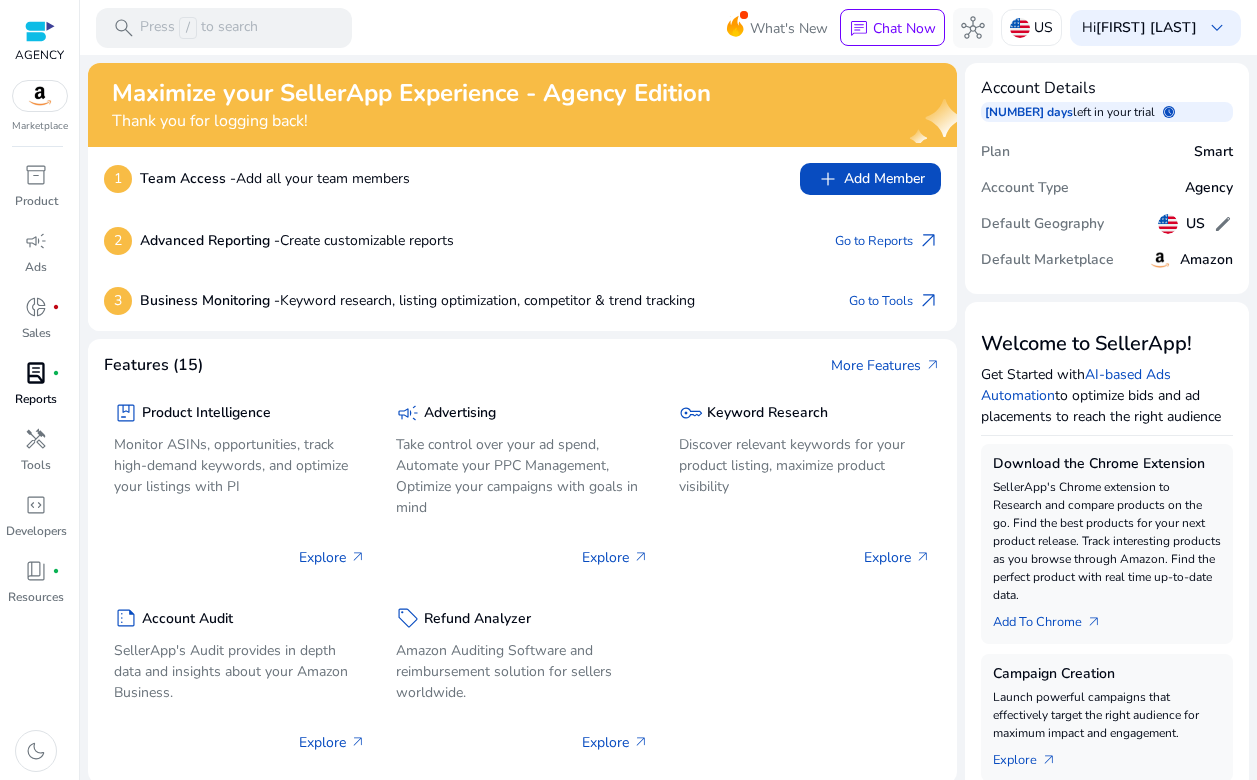 click on "Reports" at bounding box center (36, 399) 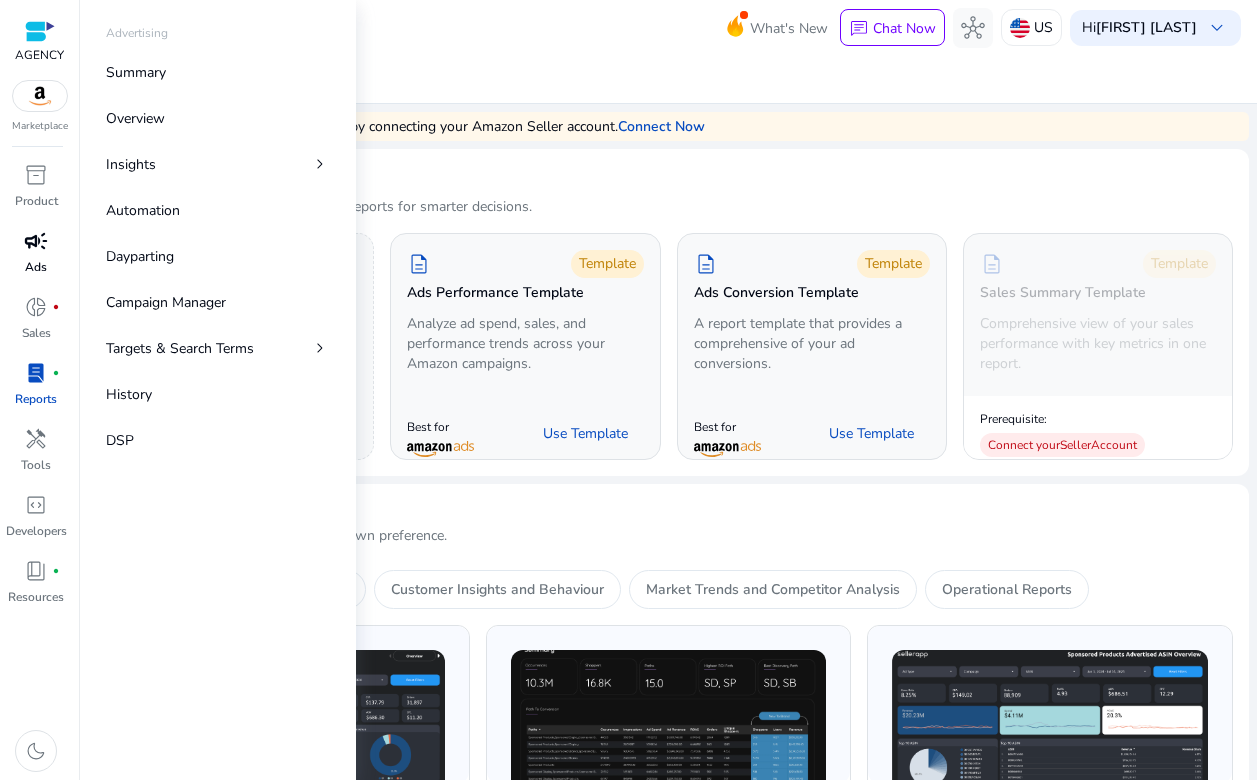click on "campaign" at bounding box center [36, 241] 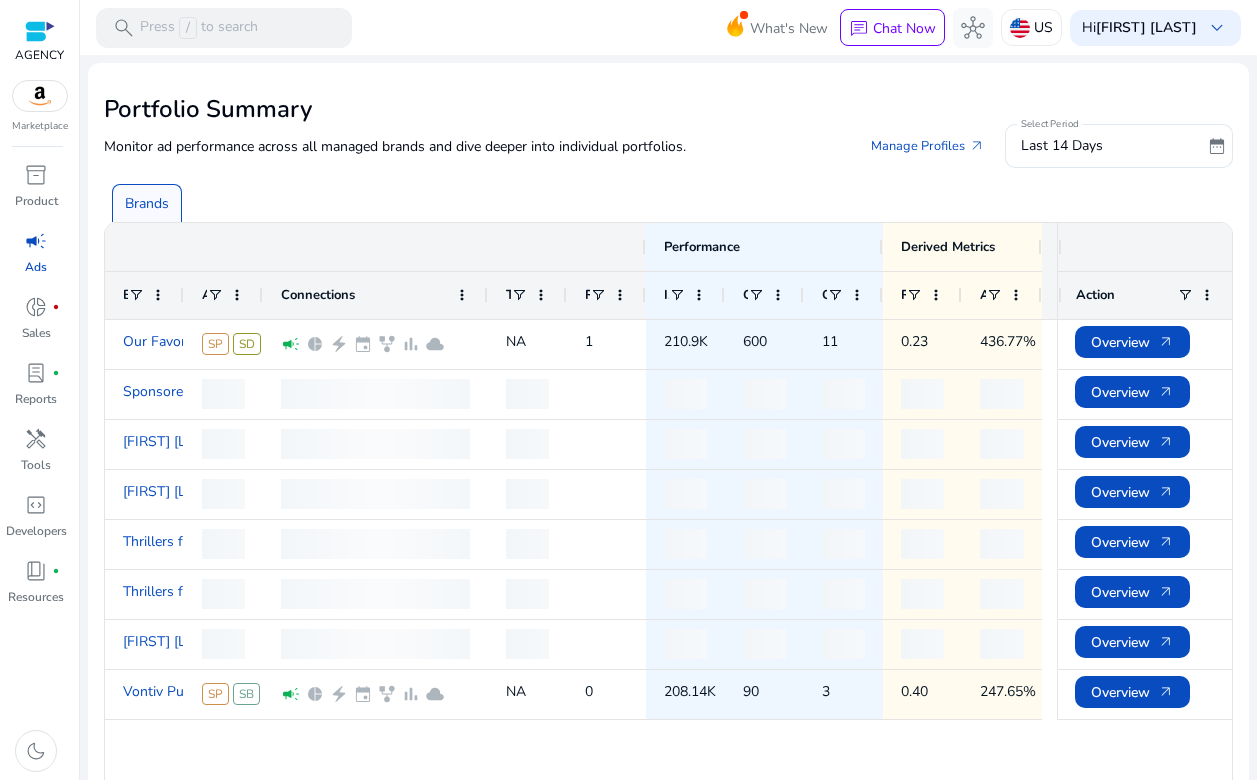 click on "campaign" at bounding box center (36, 241) 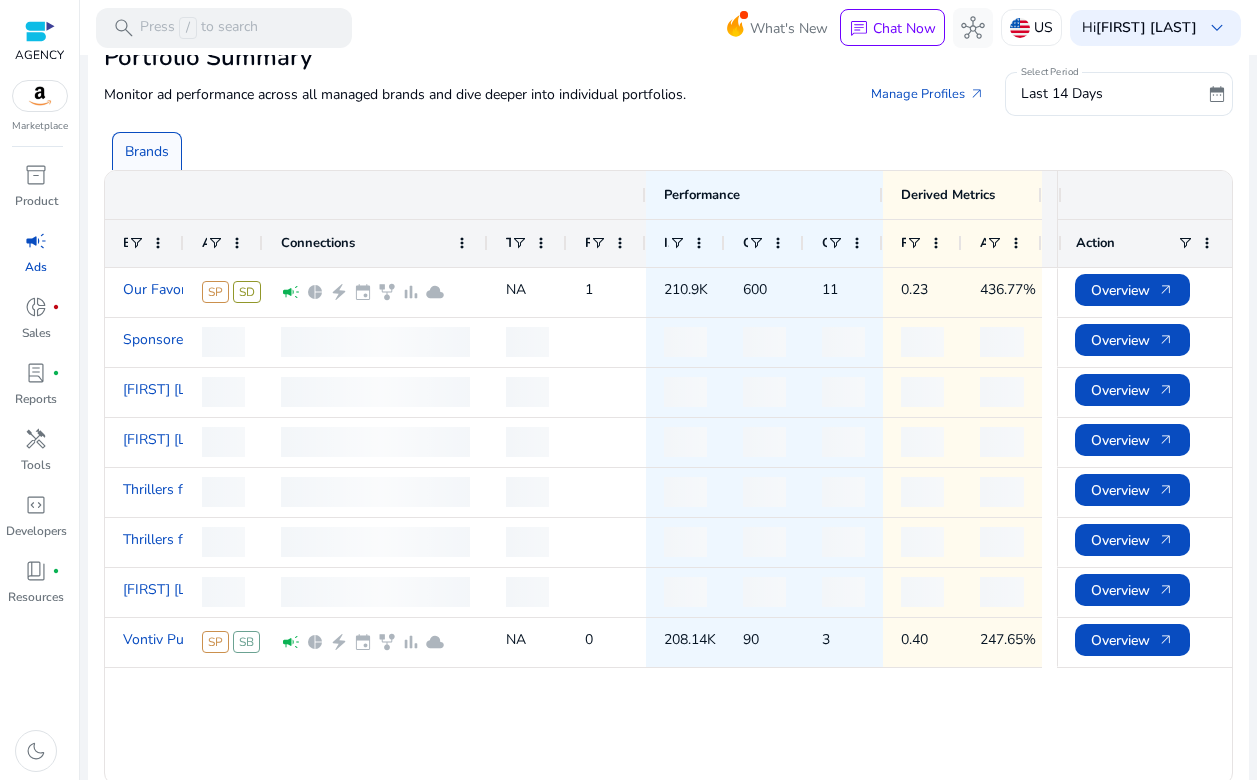 scroll, scrollTop: 74, scrollLeft: 0, axis: vertical 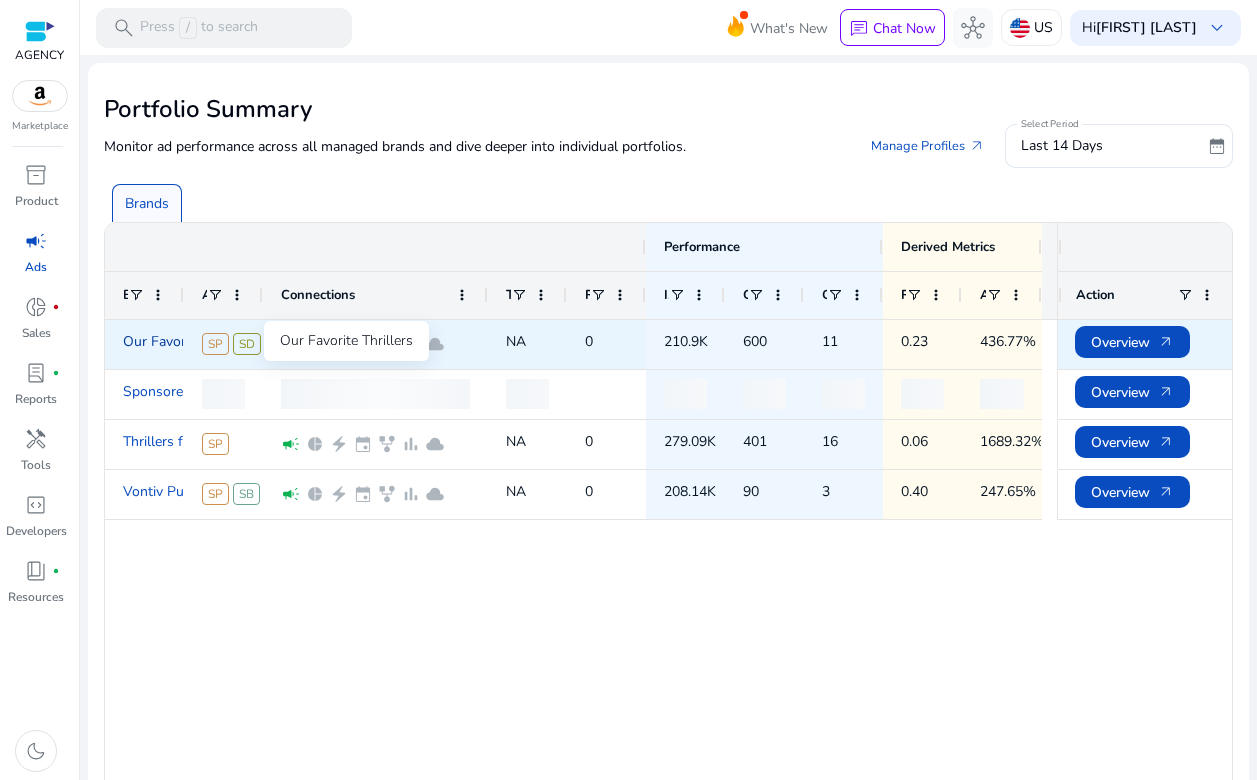 click on "Our Favorite Thrillers" 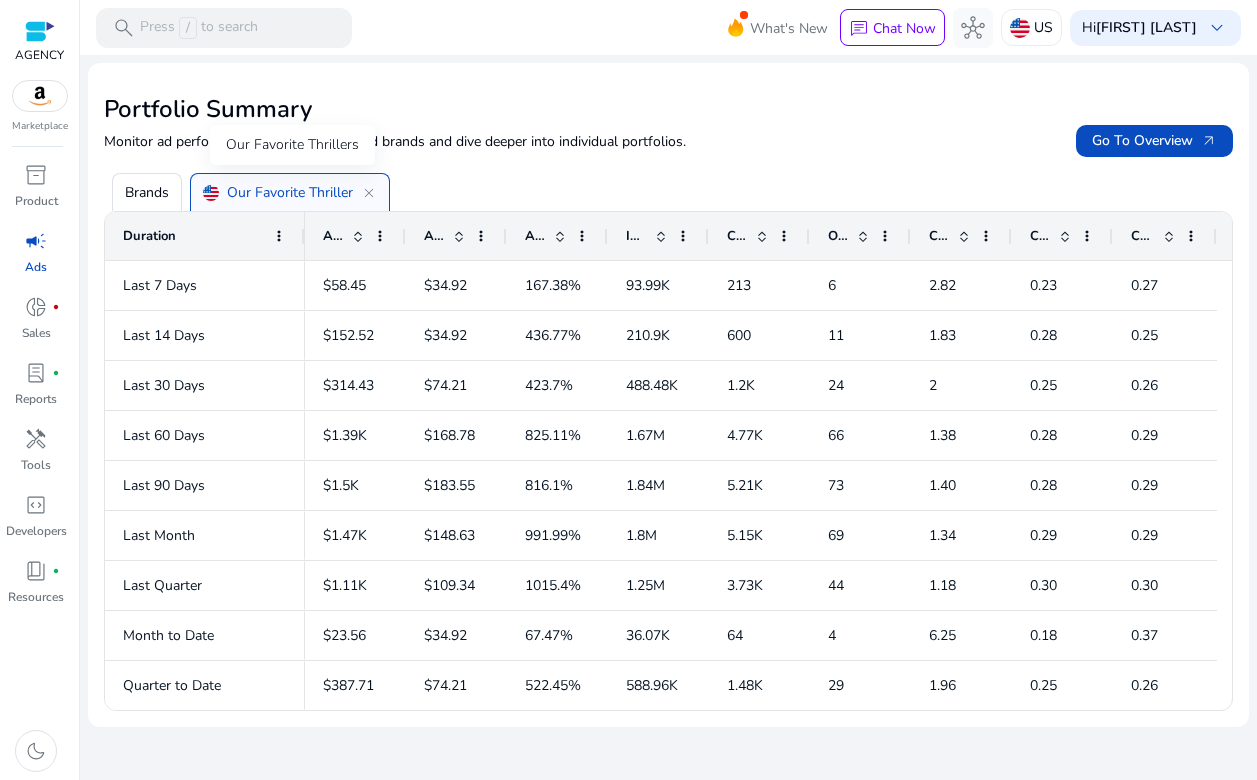 click on "Our Favorite Thrillers" 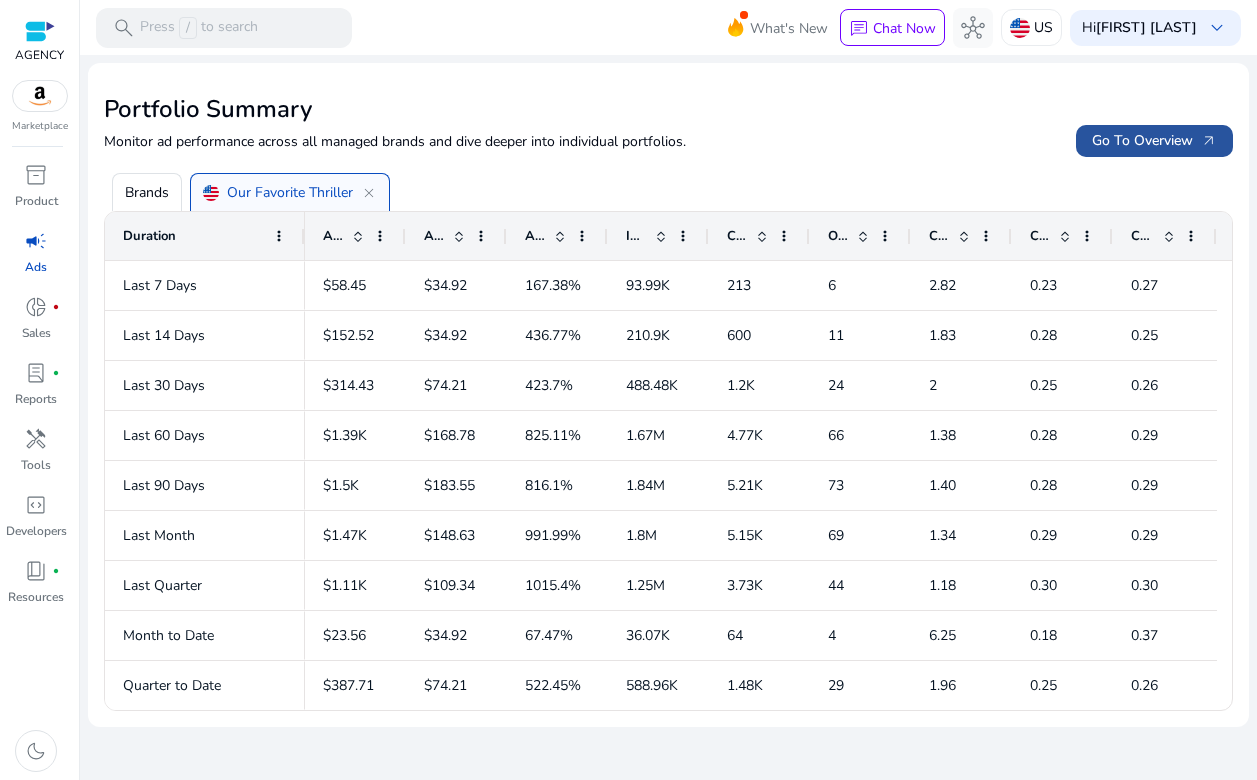 click on "Go To Overview   arrow_outward" 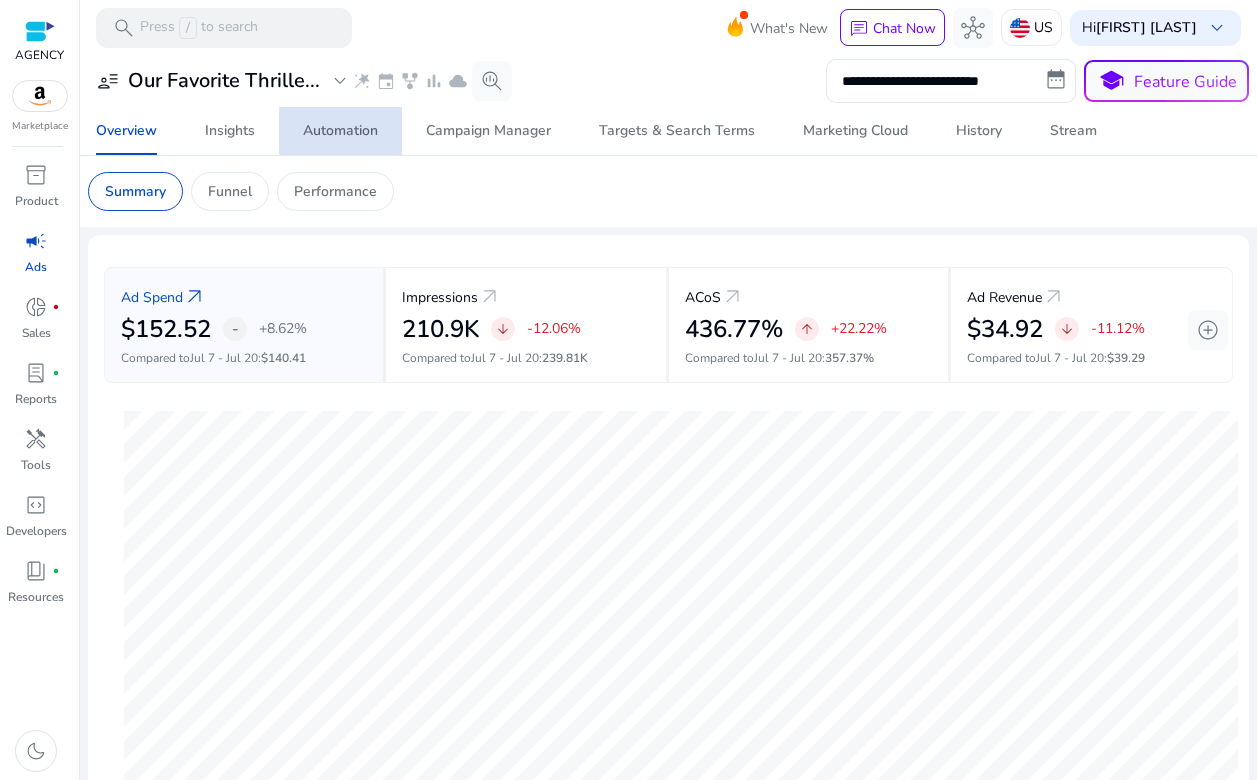 click on "Automation" at bounding box center [340, 131] 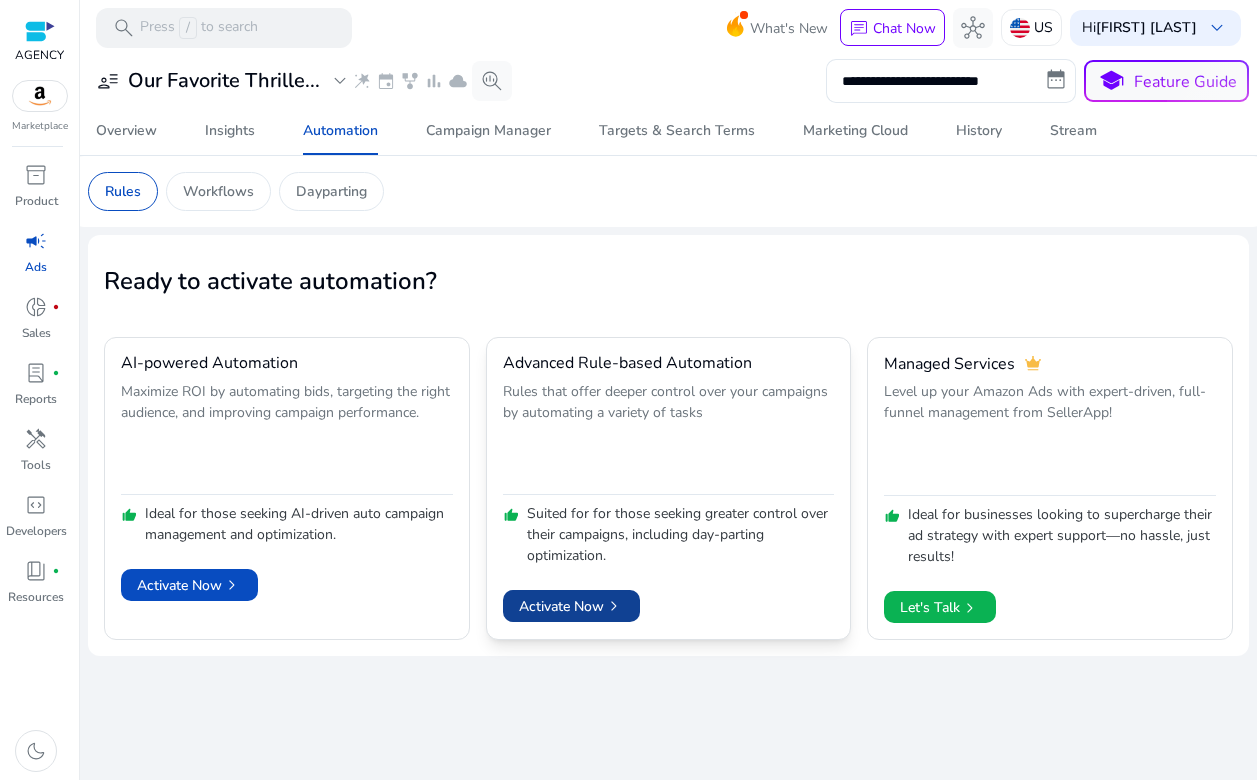click on "Activate Now   chevron_right" at bounding box center (571, 606) 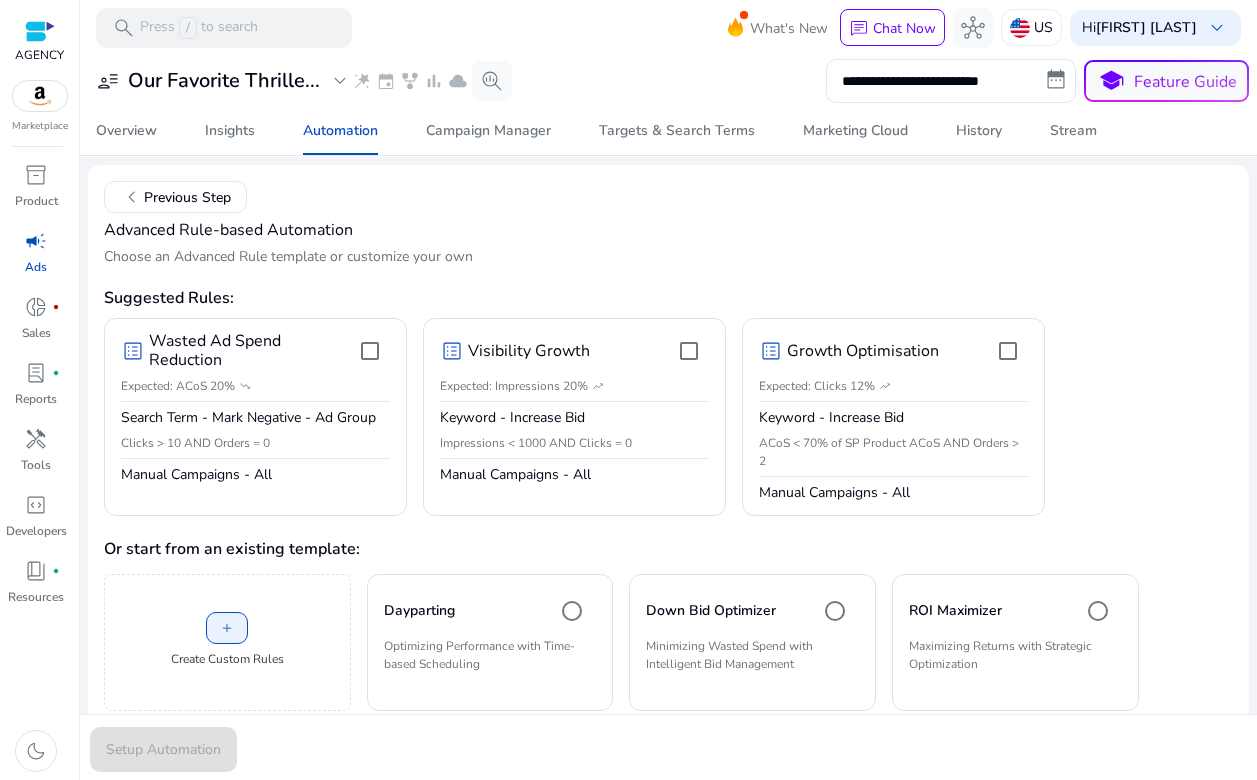 scroll, scrollTop: 0, scrollLeft: 0, axis: both 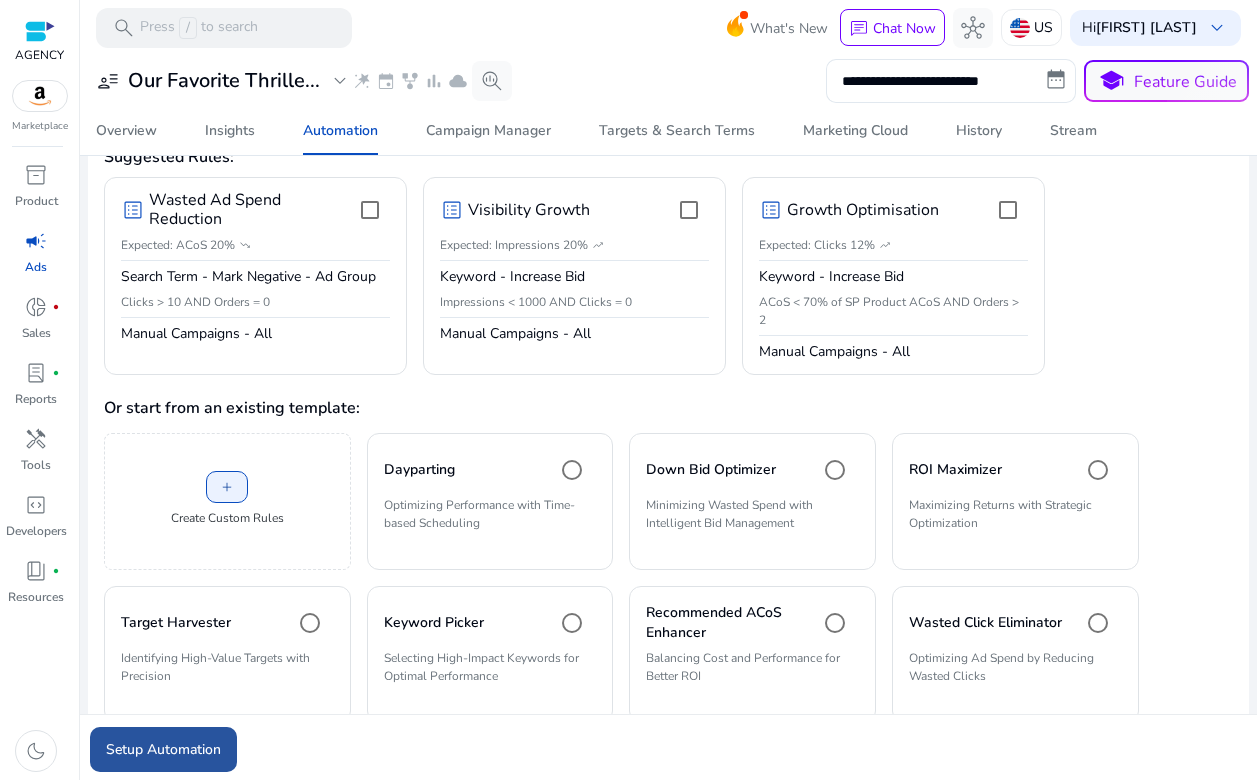 click on "Setup Automation" at bounding box center [163, 749] 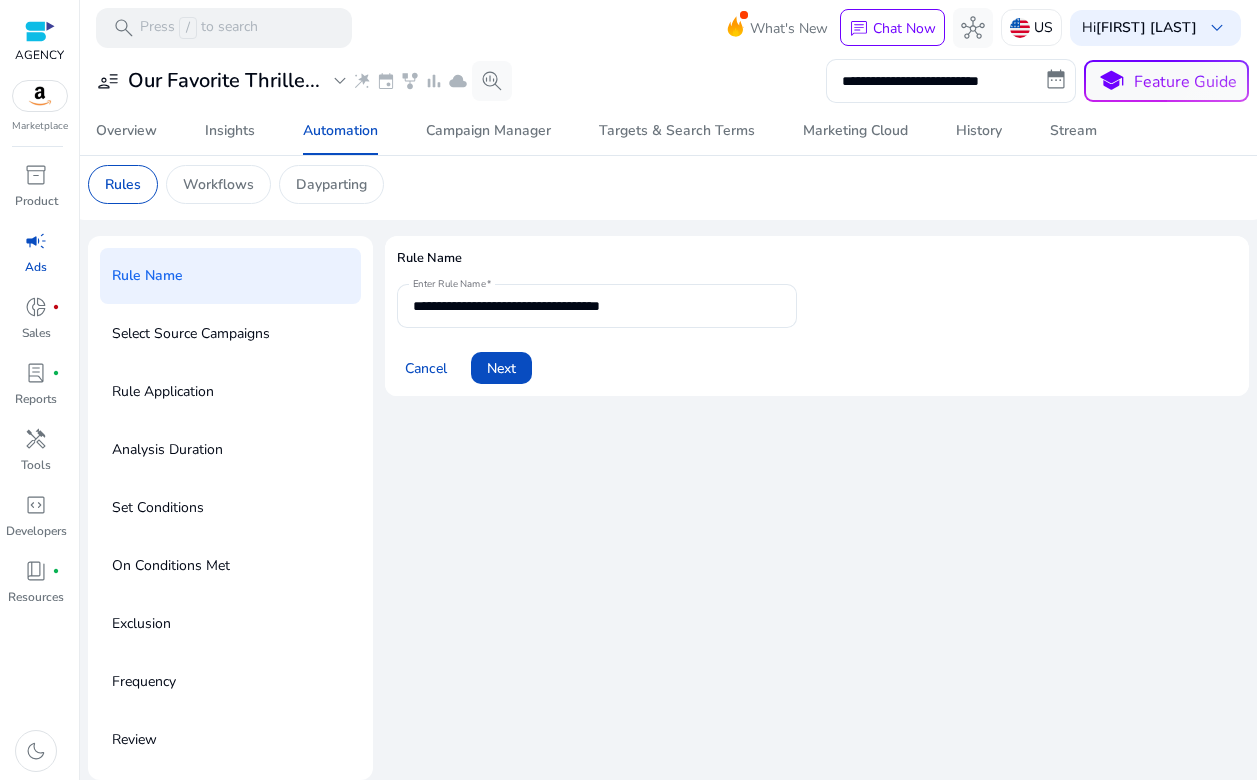 scroll, scrollTop: 0, scrollLeft: 0, axis: both 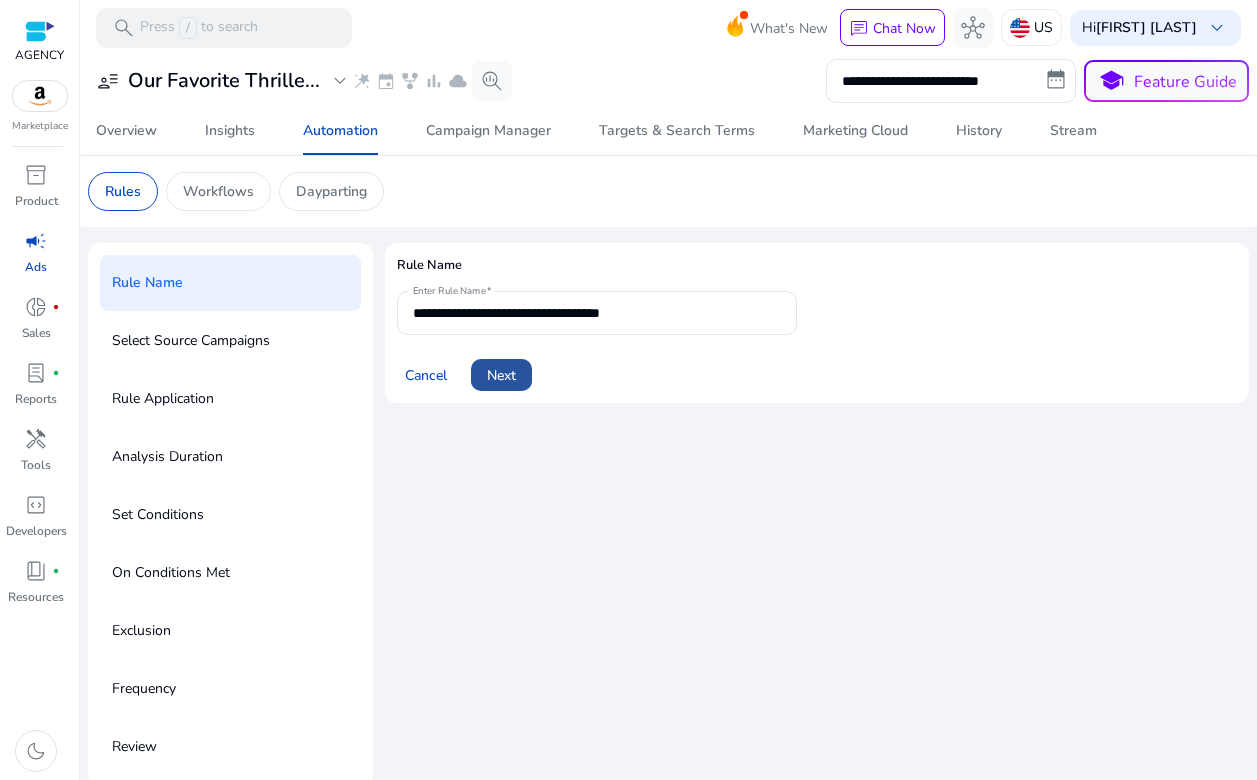click on "Next" 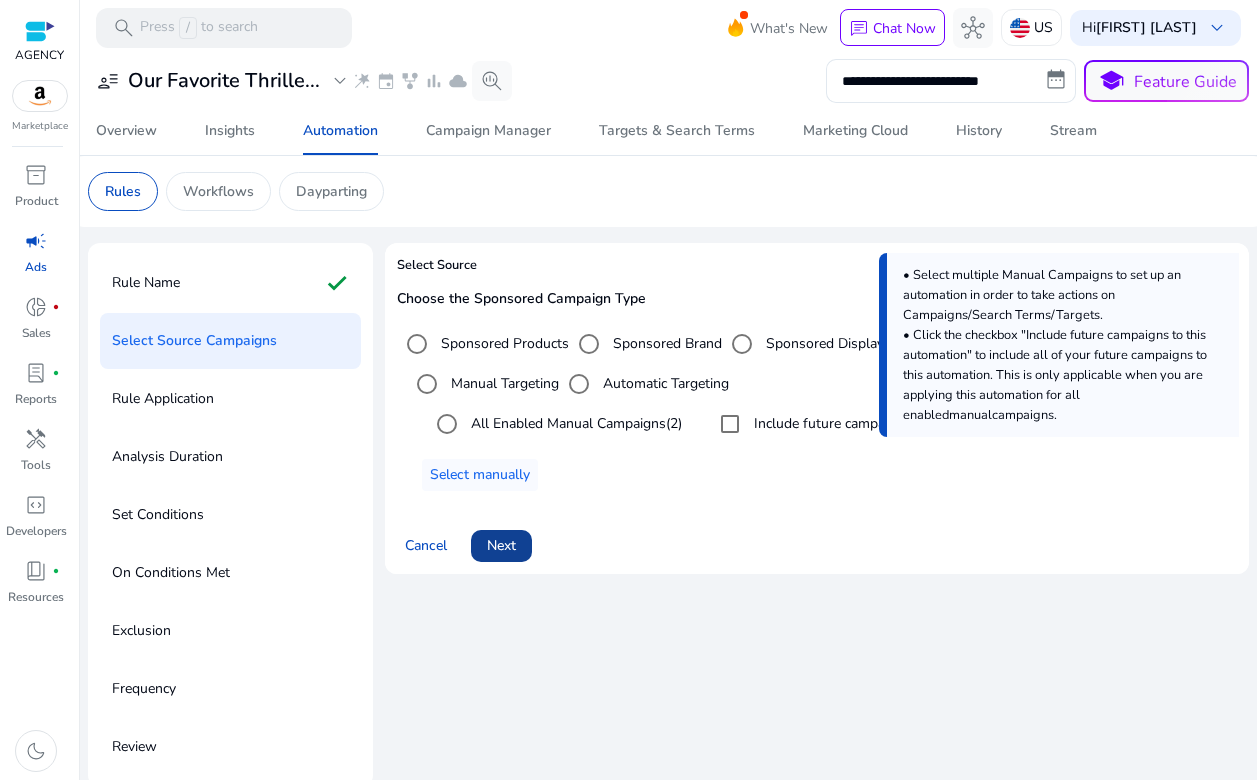 click on "Next" at bounding box center (501, 545) 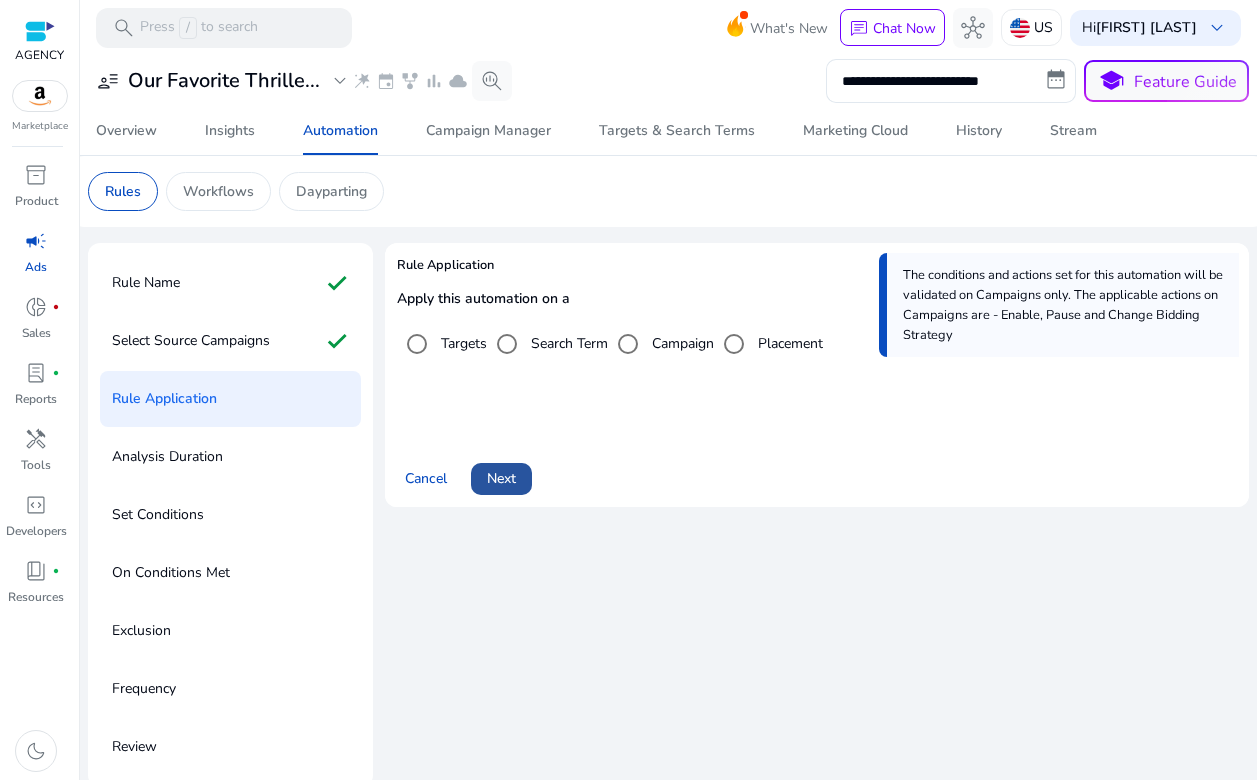 click on "Next" at bounding box center (501, 478) 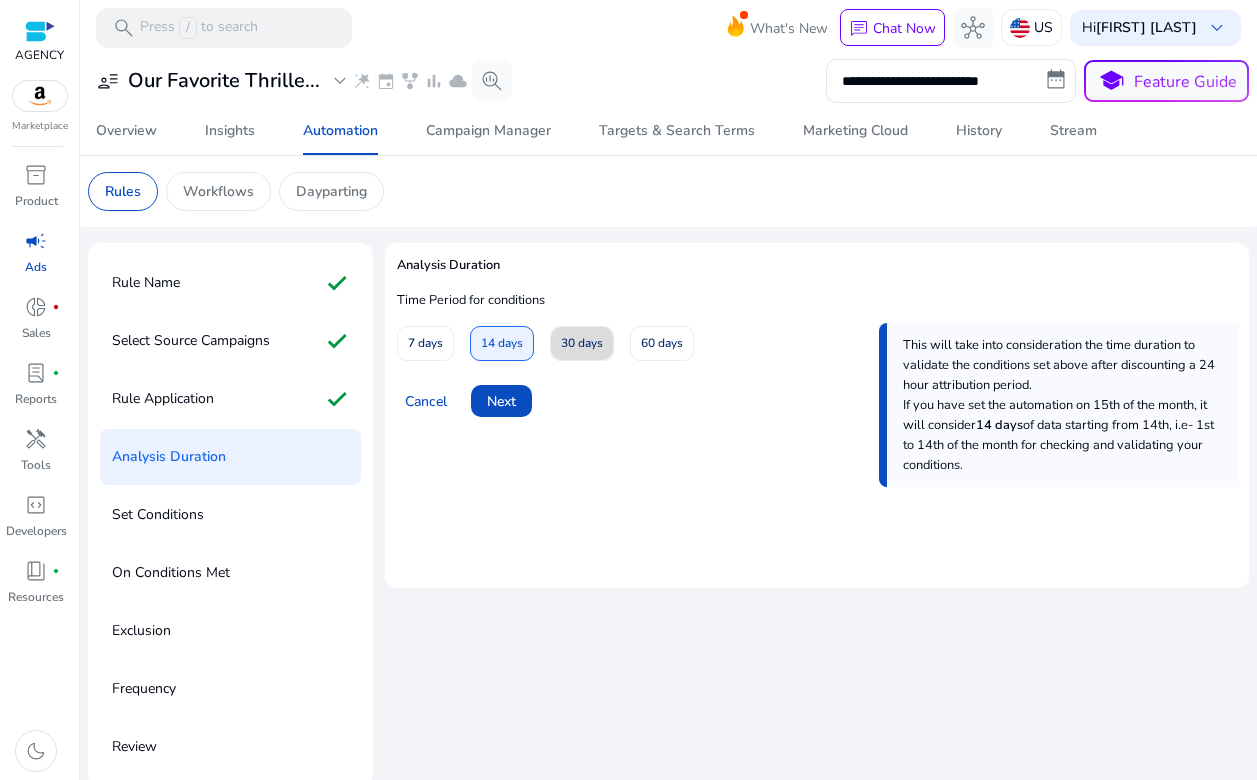click on "30 days" at bounding box center [582, 343] 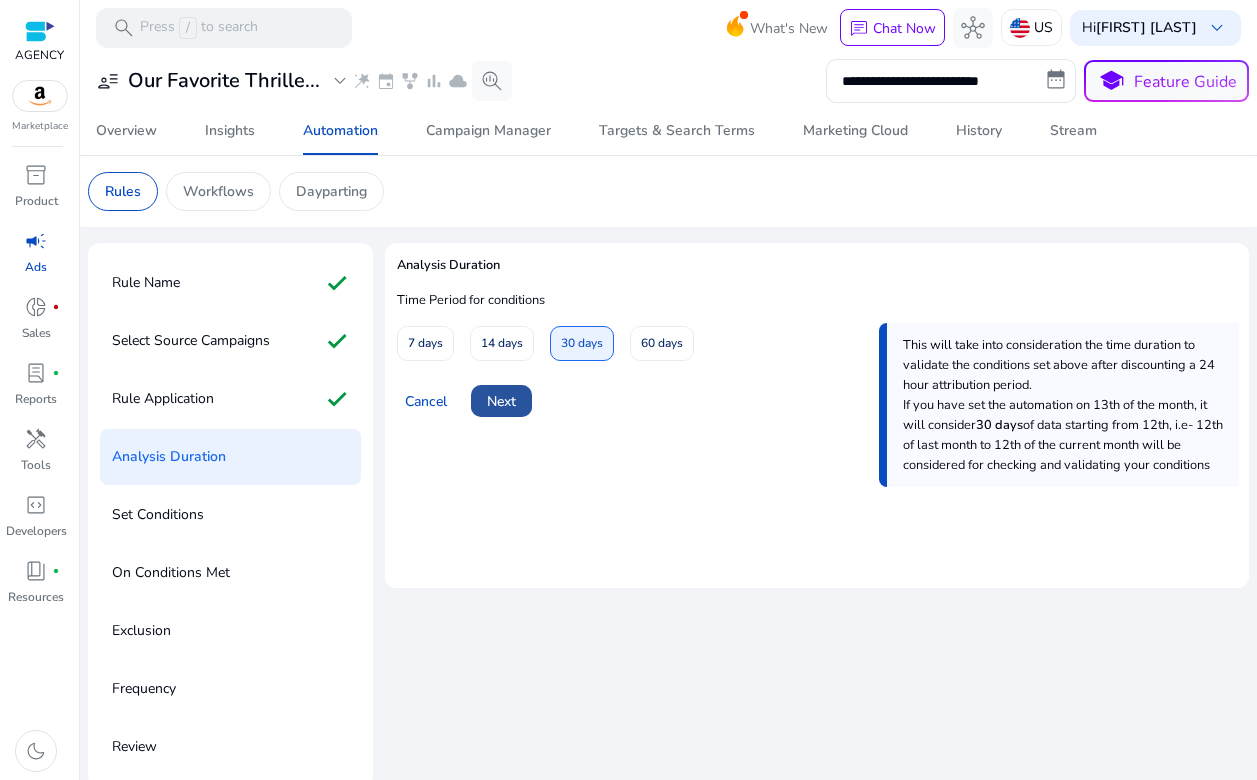 click on "Next" at bounding box center (501, 401) 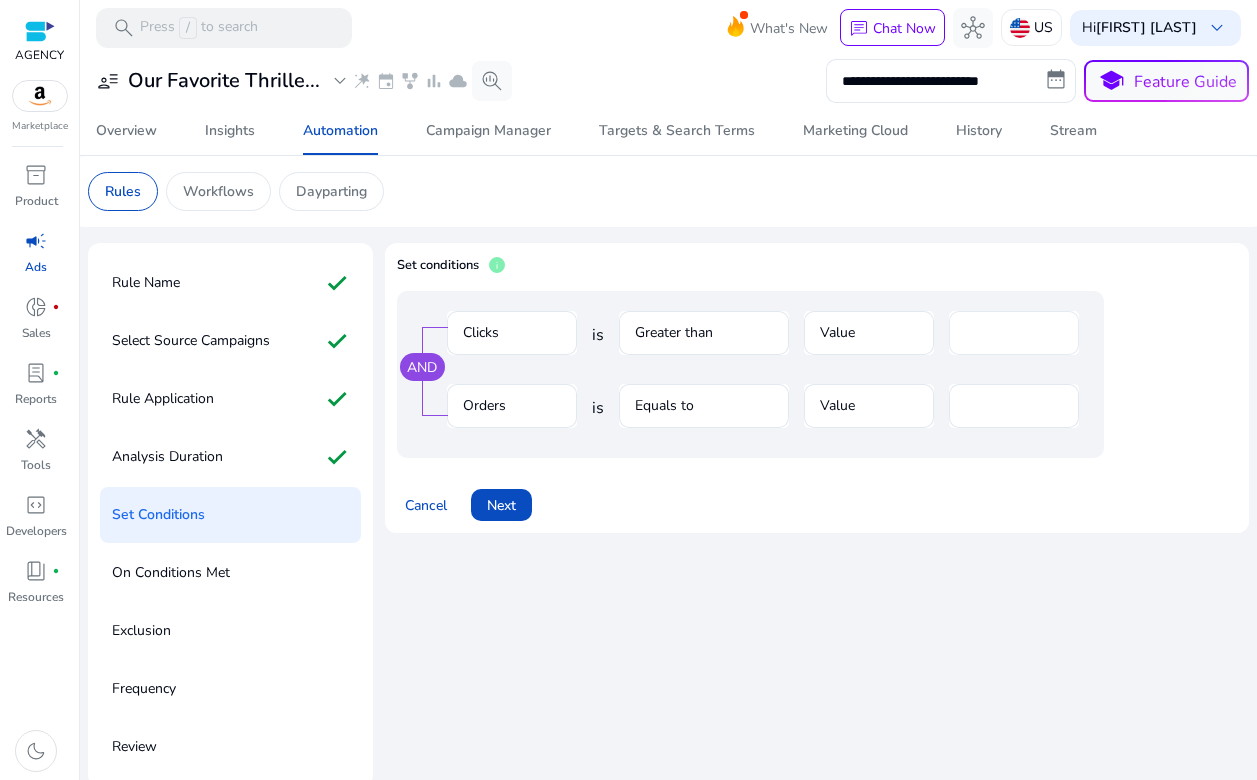 click on "*" at bounding box center [1014, 333] 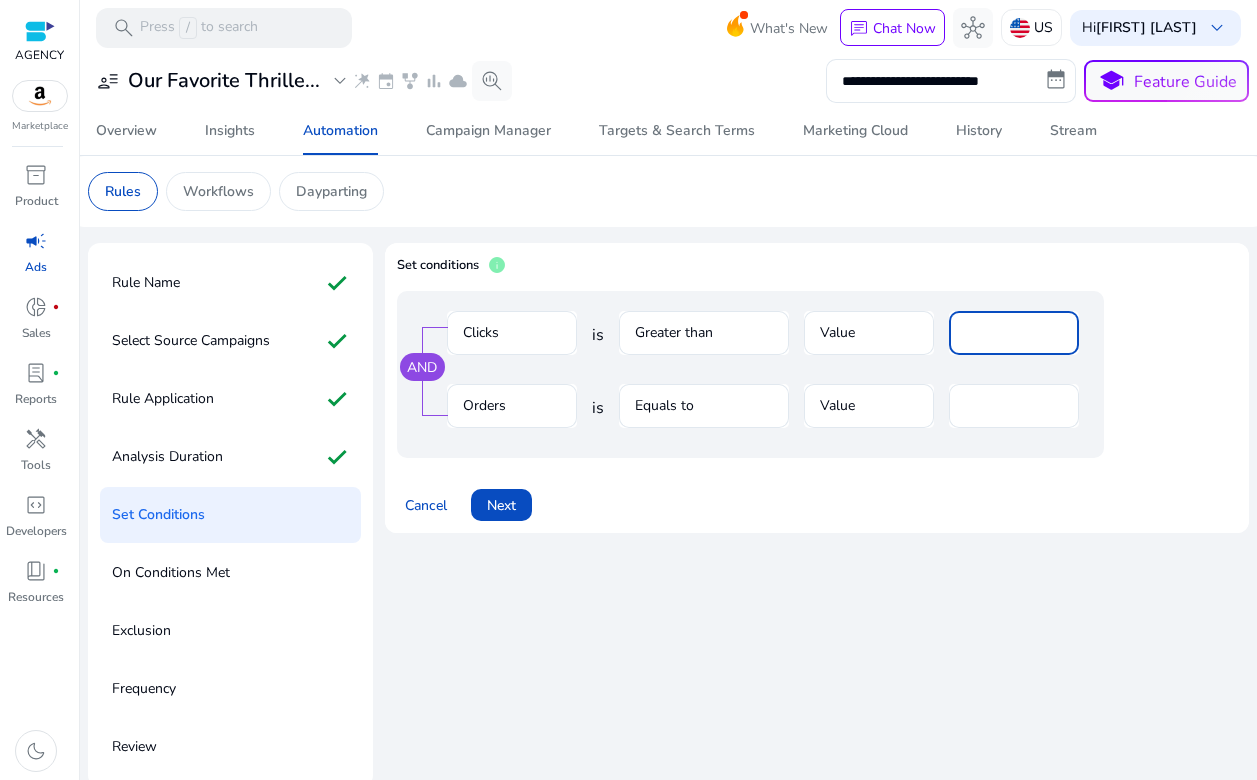 click on "*" at bounding box center [1014, 333] 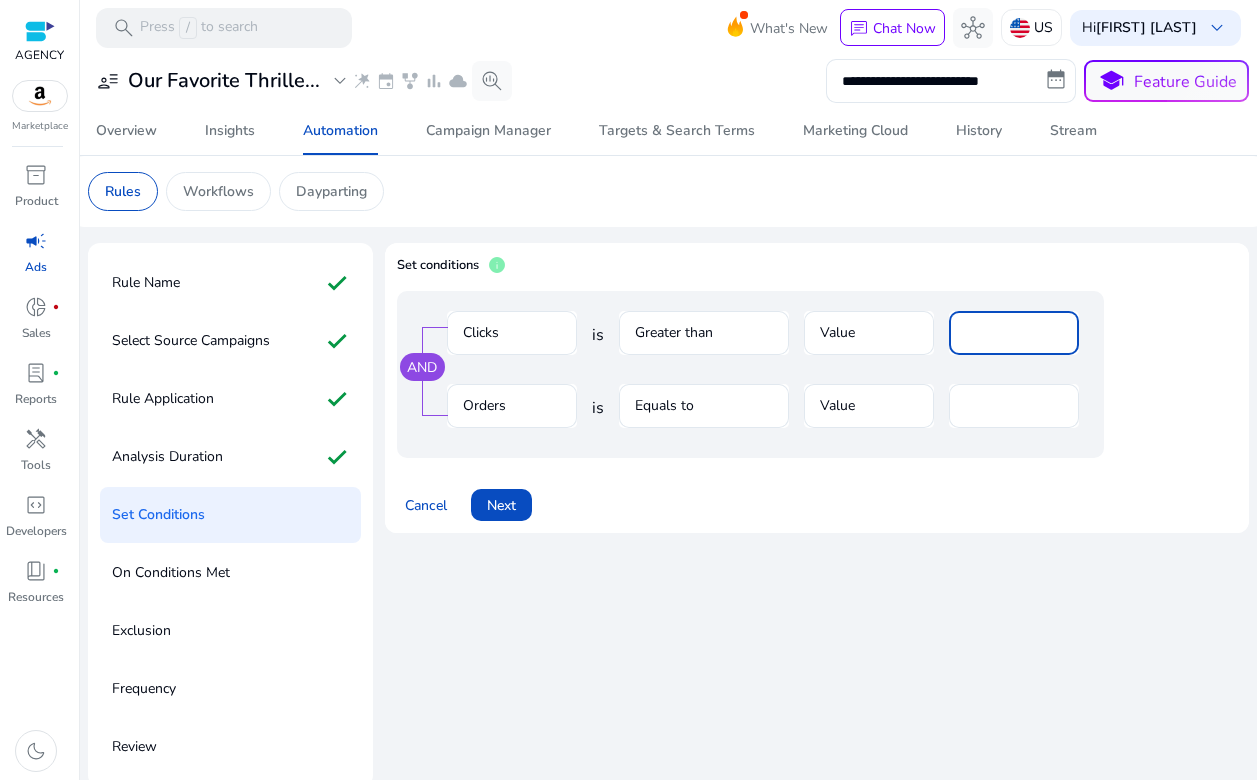 click on "*" at bounding box center (1014, 333) 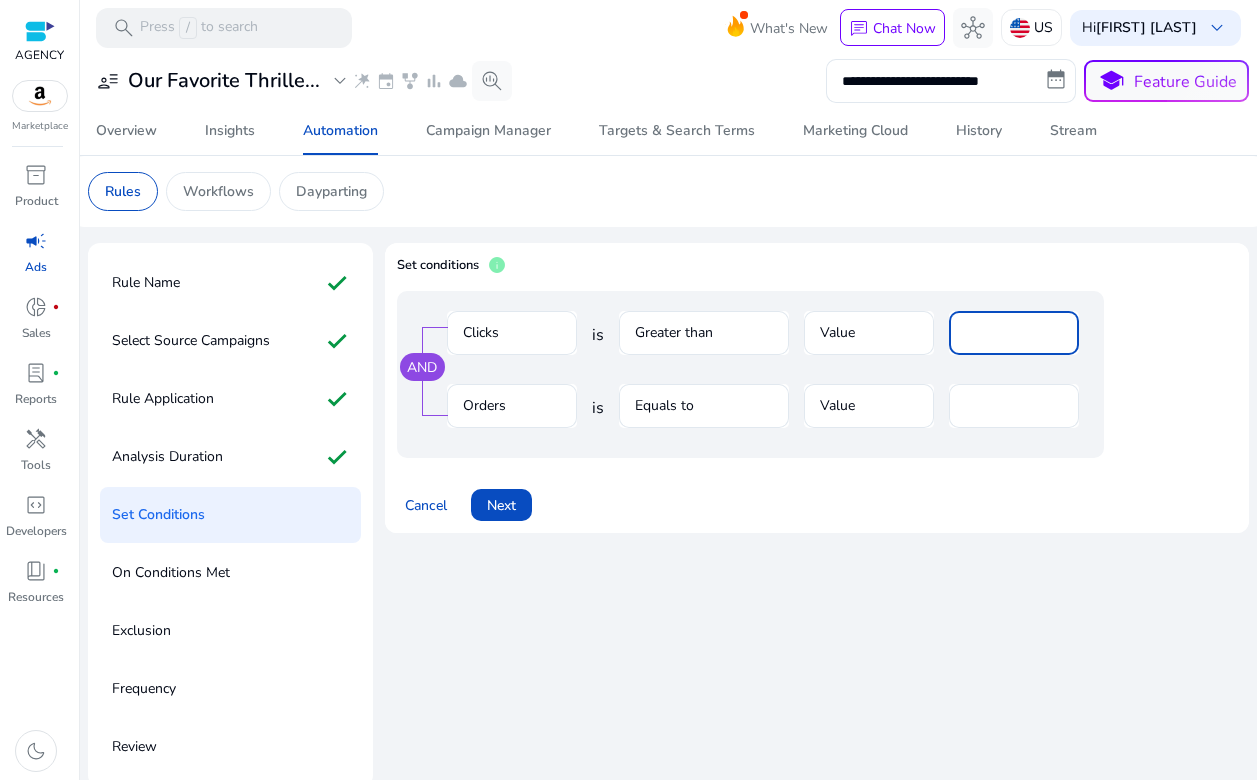 click on "*" at bounding box center [1014, 333] 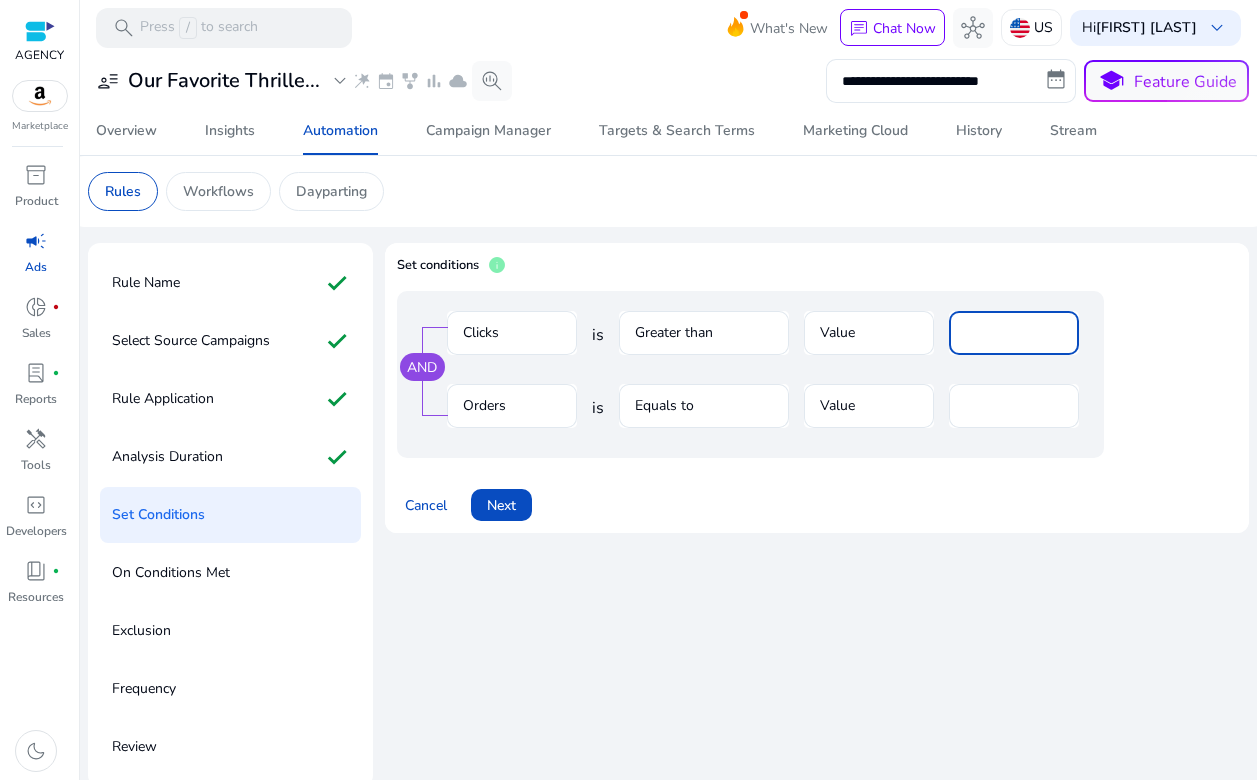 click on "*" at bounding box center (1014, 333) 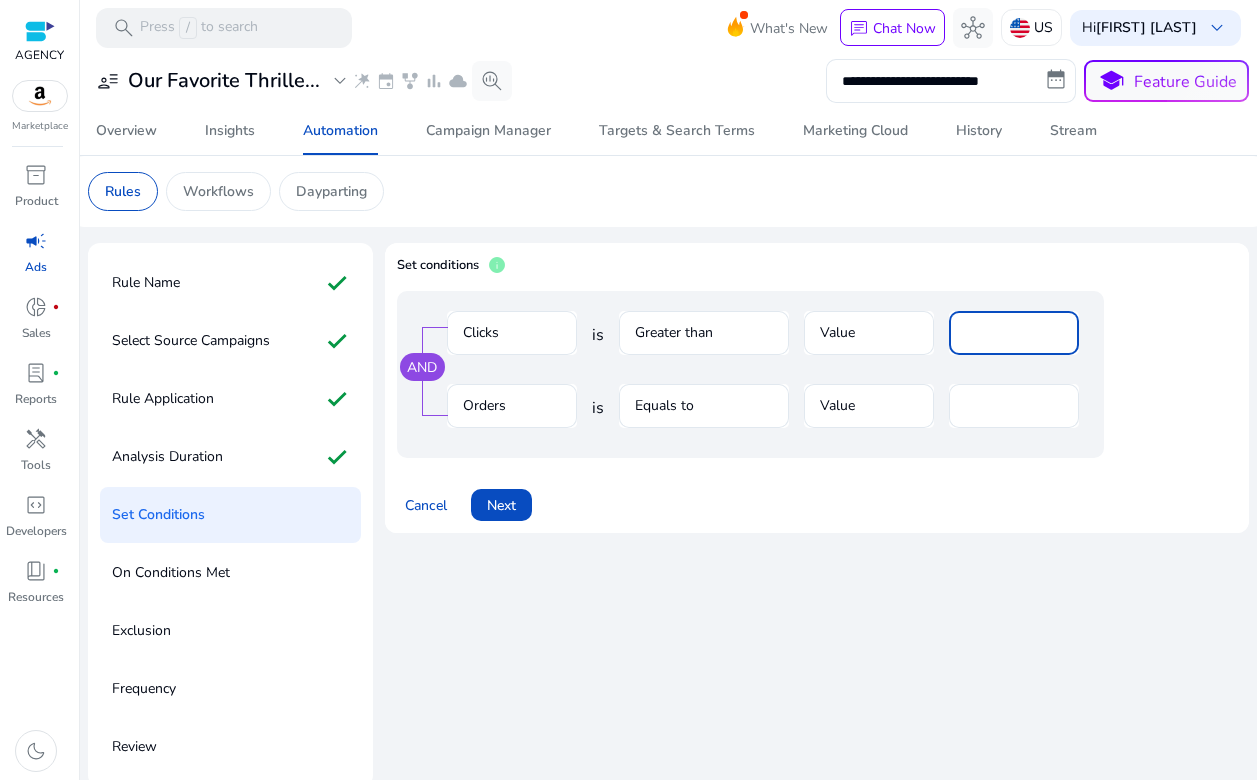 type on "*" 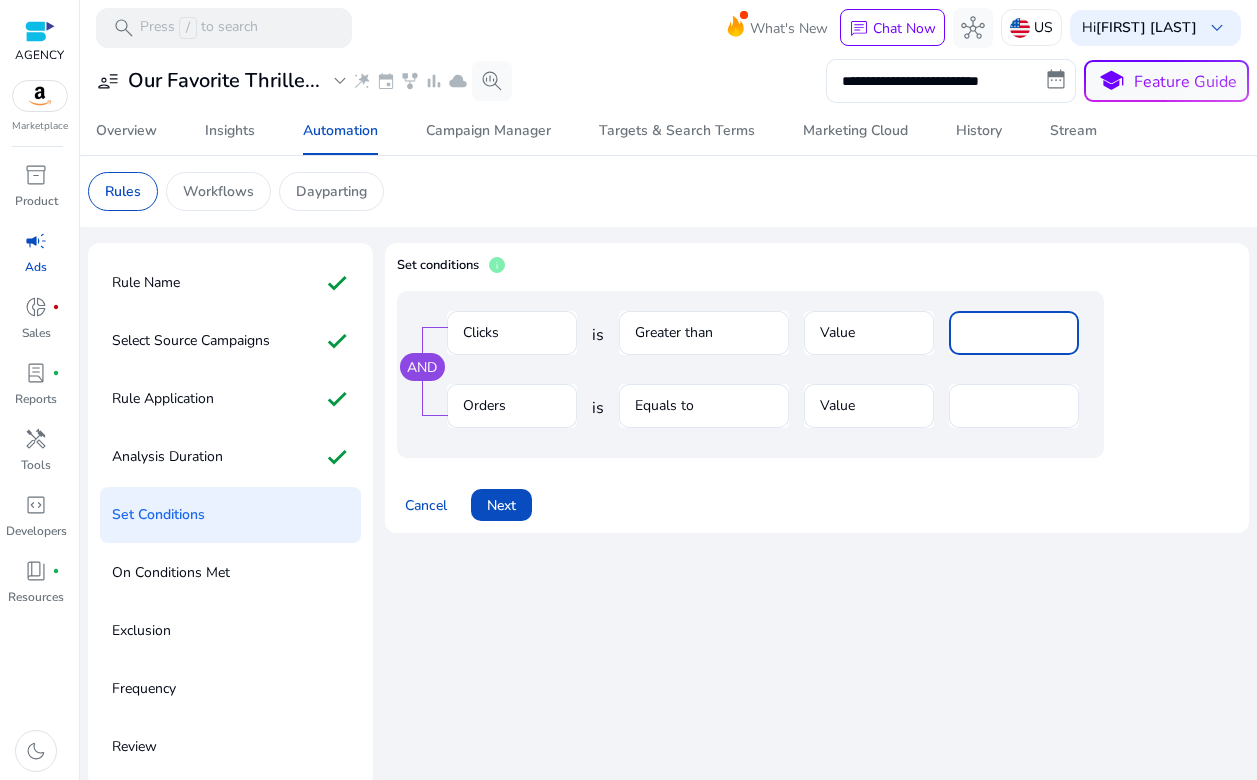 click on "Equals to" at bounding box center (704, 416) 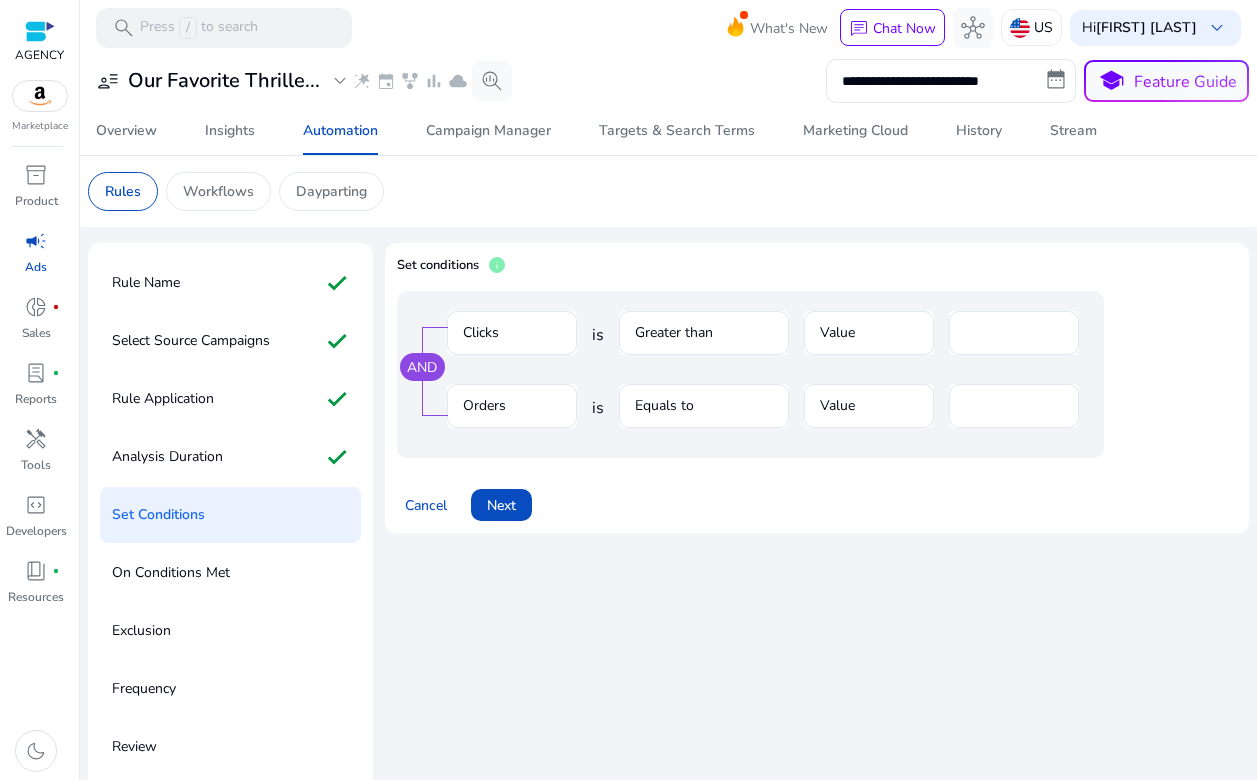click on "Equals to" at bounding box center [704, 416] 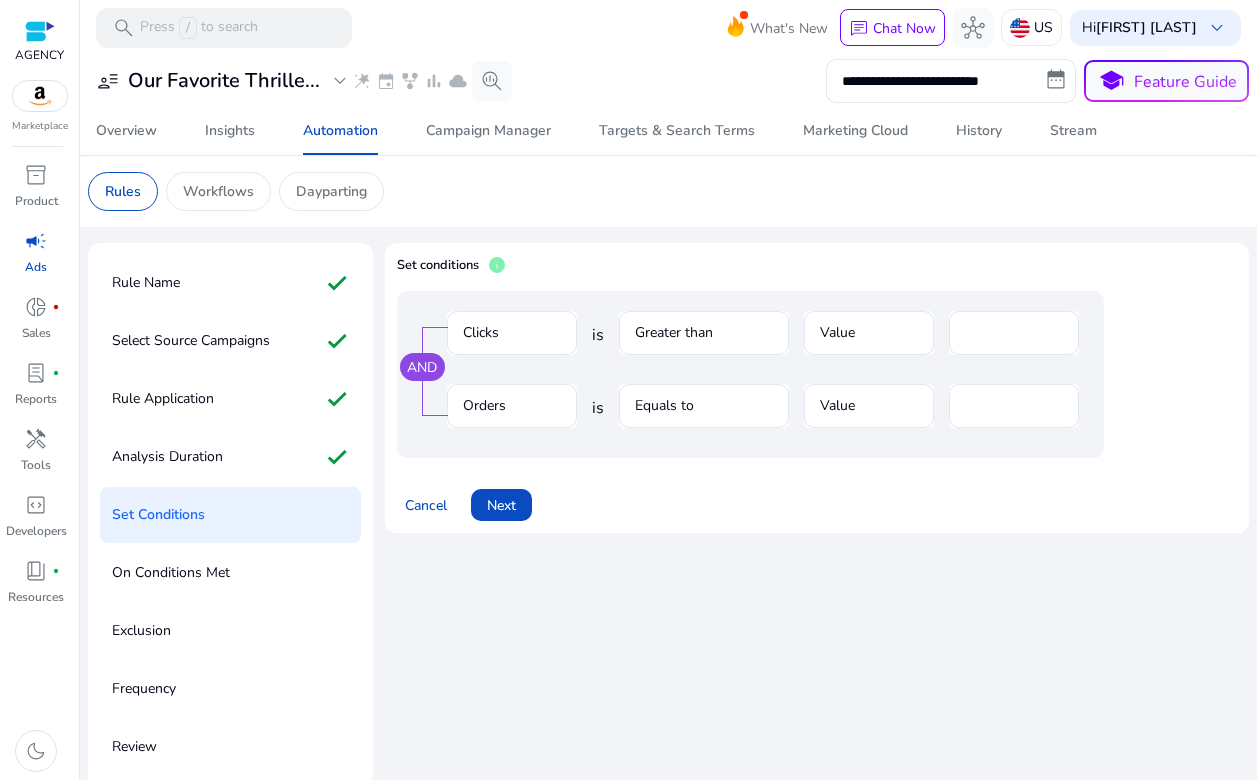 click on "Equals to" at bounding box center [704, 416] 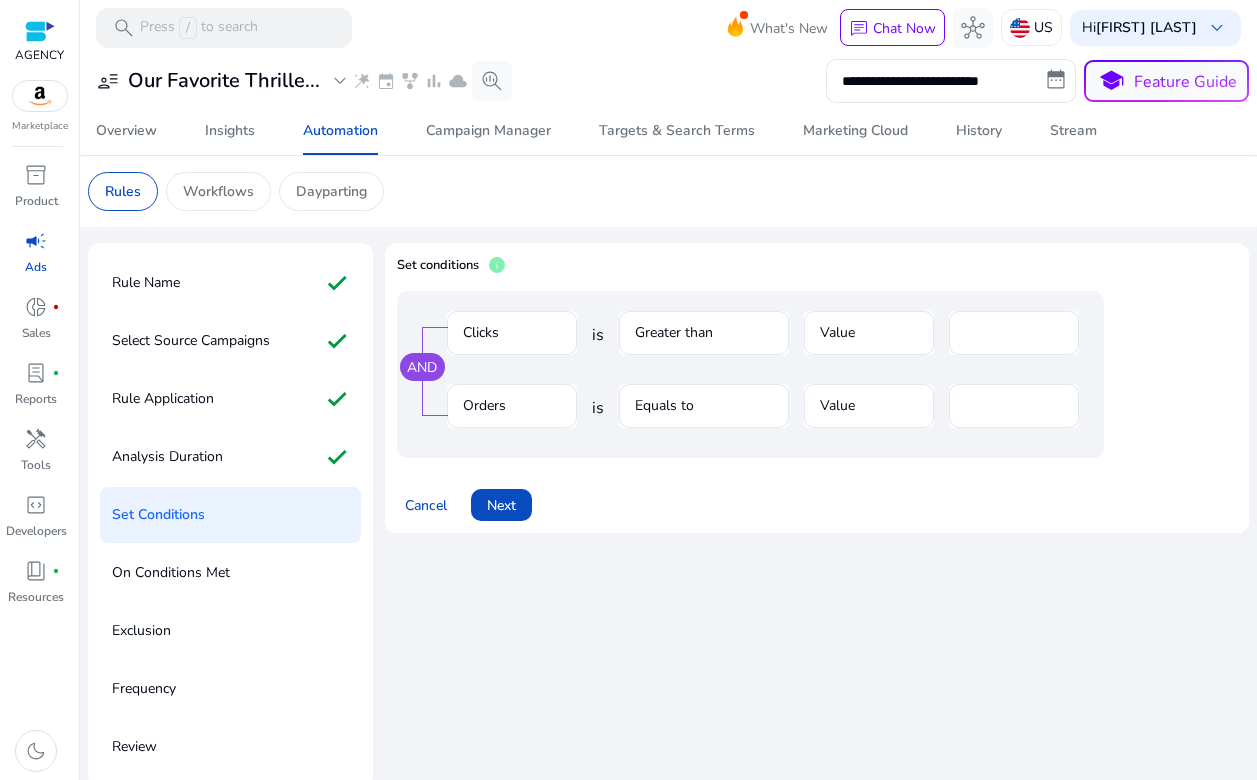drag, startPoint x: 673, startPoint y: 406, endPoint x: 693, endPoint y: 404, distance: 20.09975 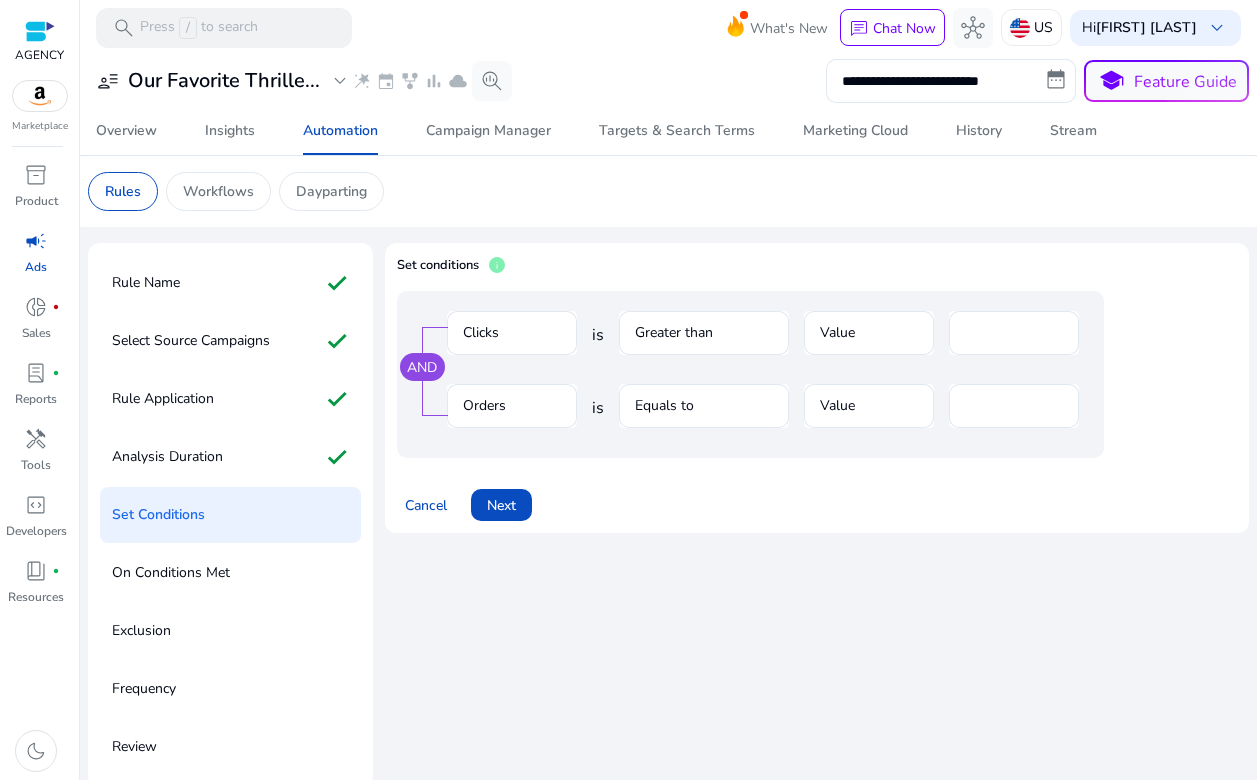 click on "Equals to" at bounding box center (704, 416) 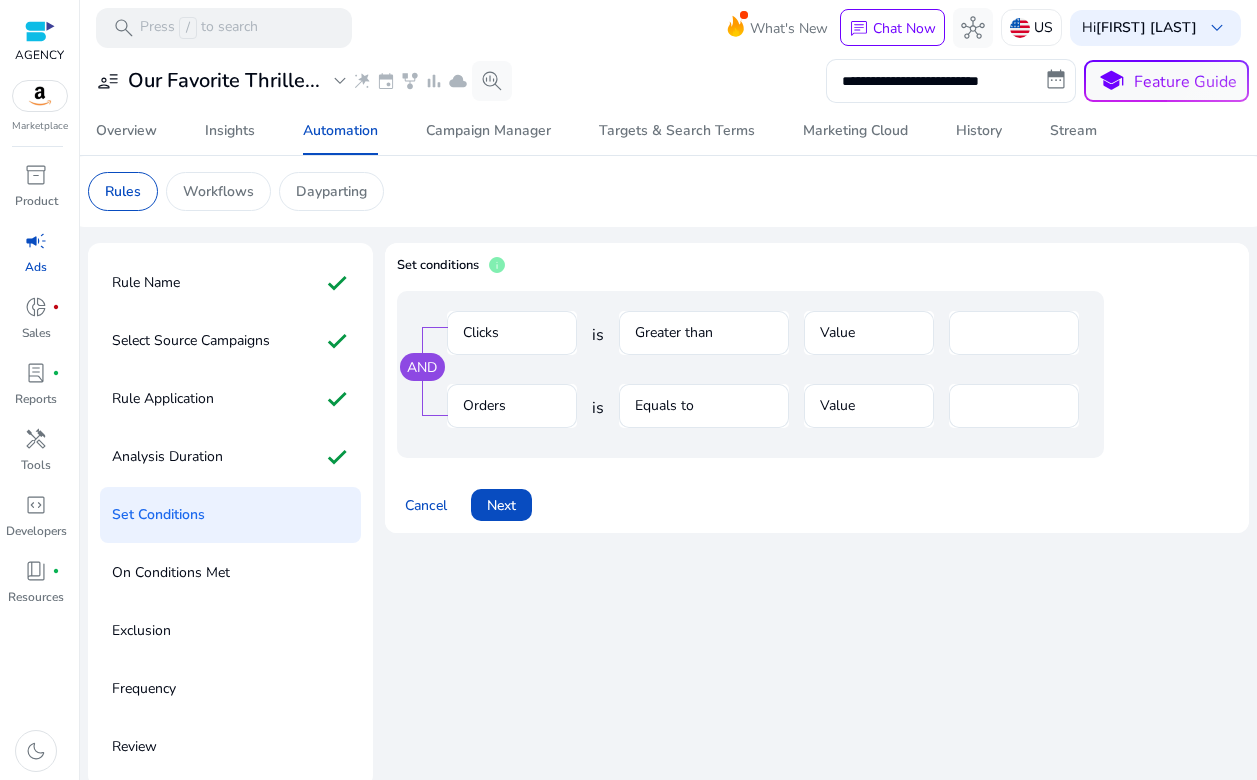 click on "Equals to" at bounding box center (704, 416) 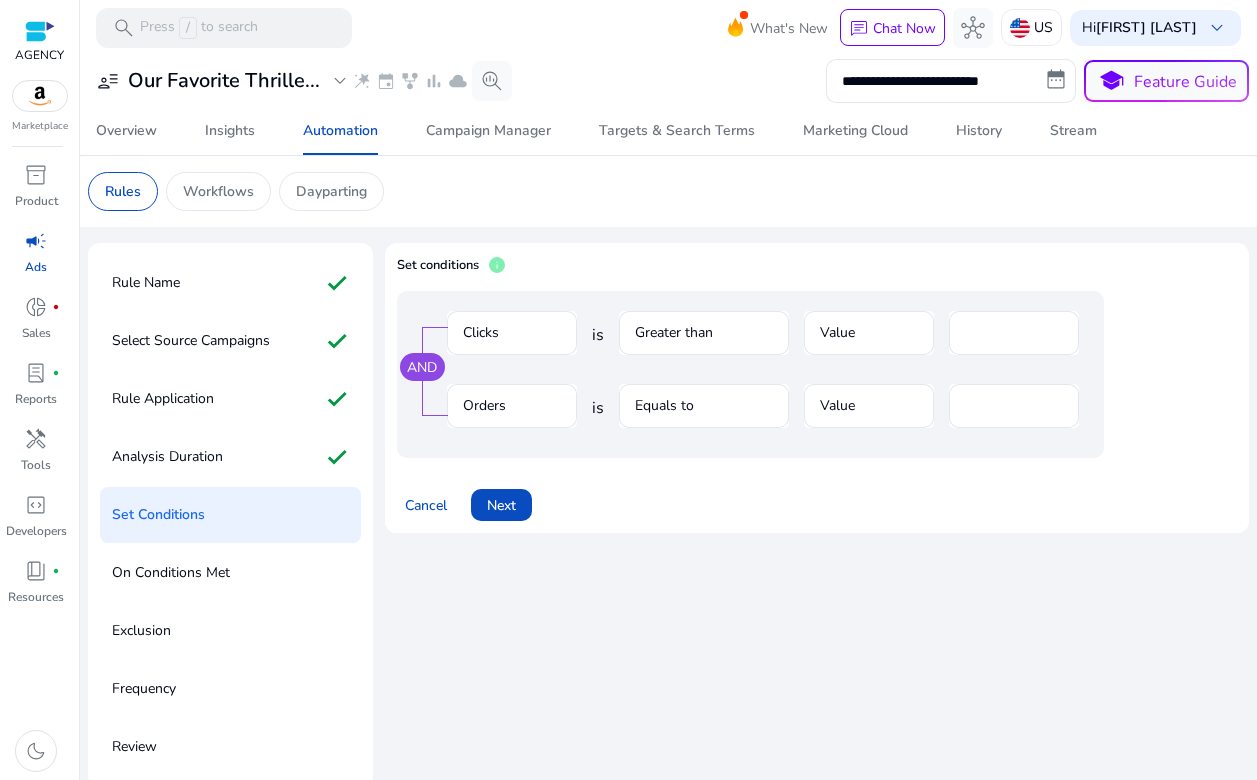 click at bounding box center [704, 438] 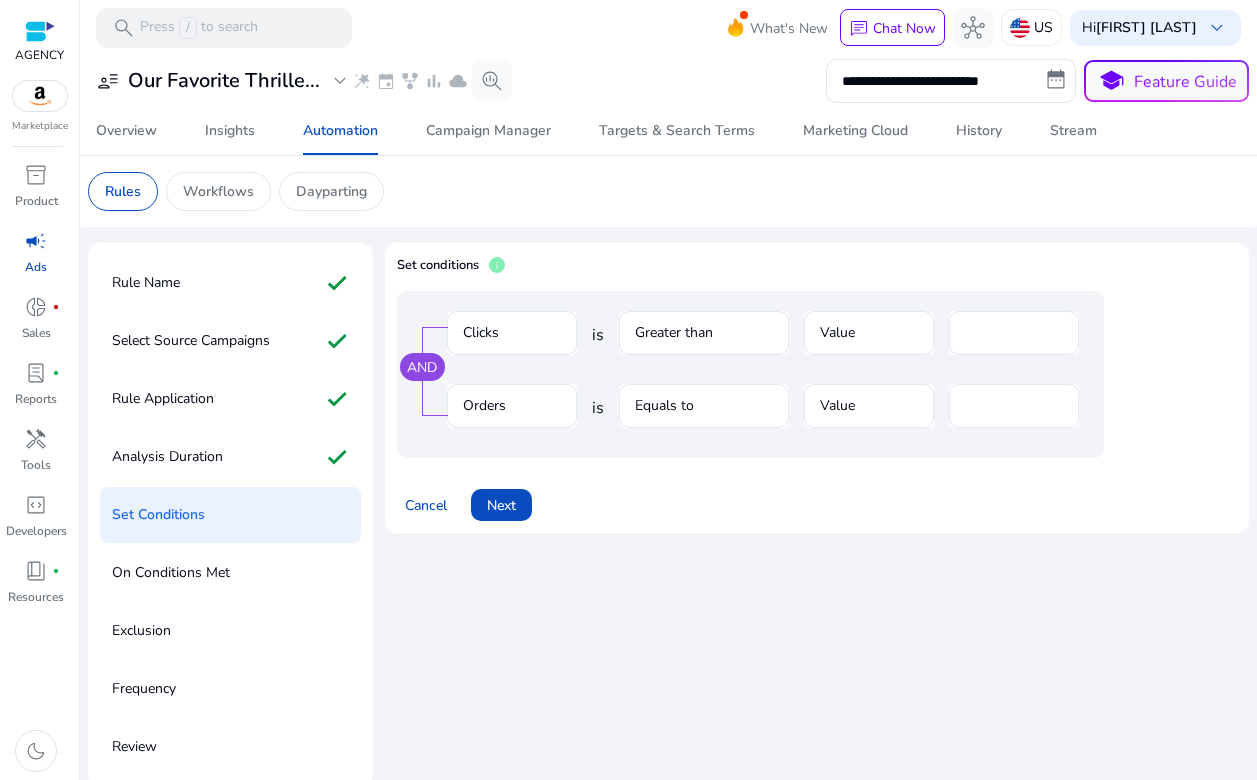 click on "Greater than" at bounding box center (704, 343) 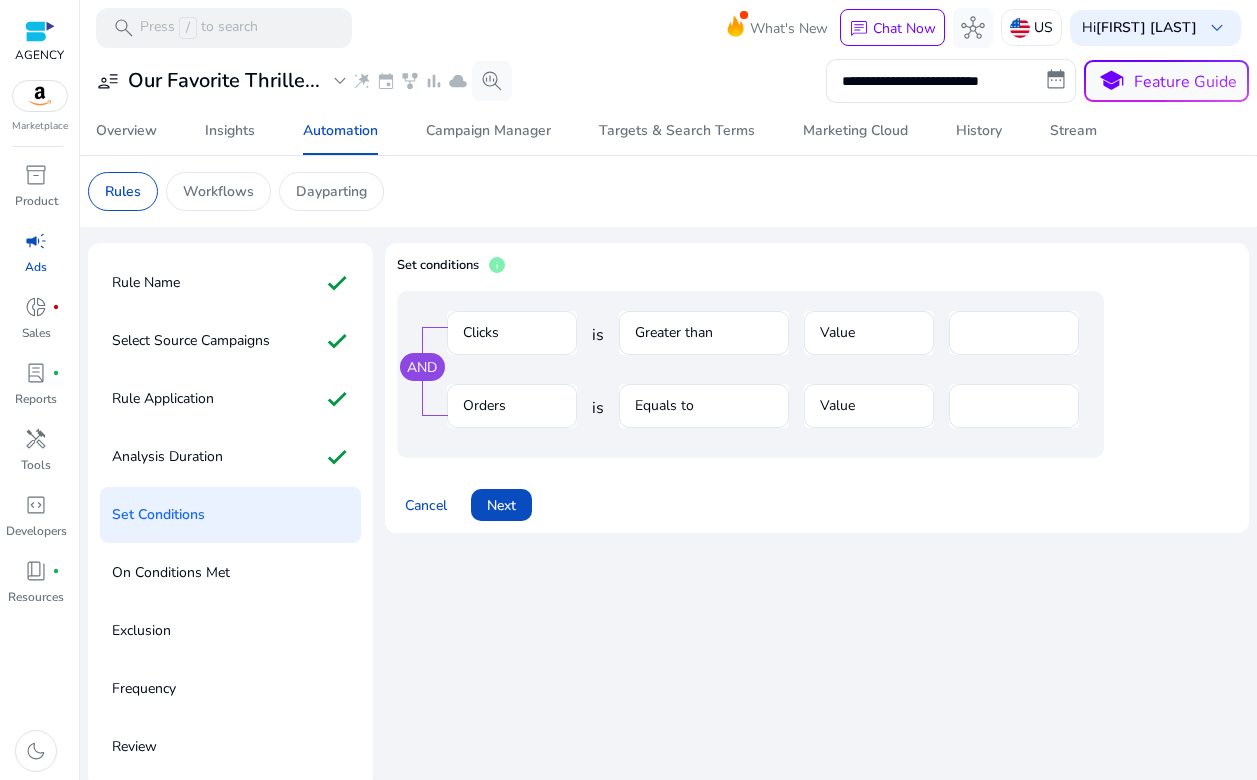 click on "Greater than" at bounding box center [704, 343] 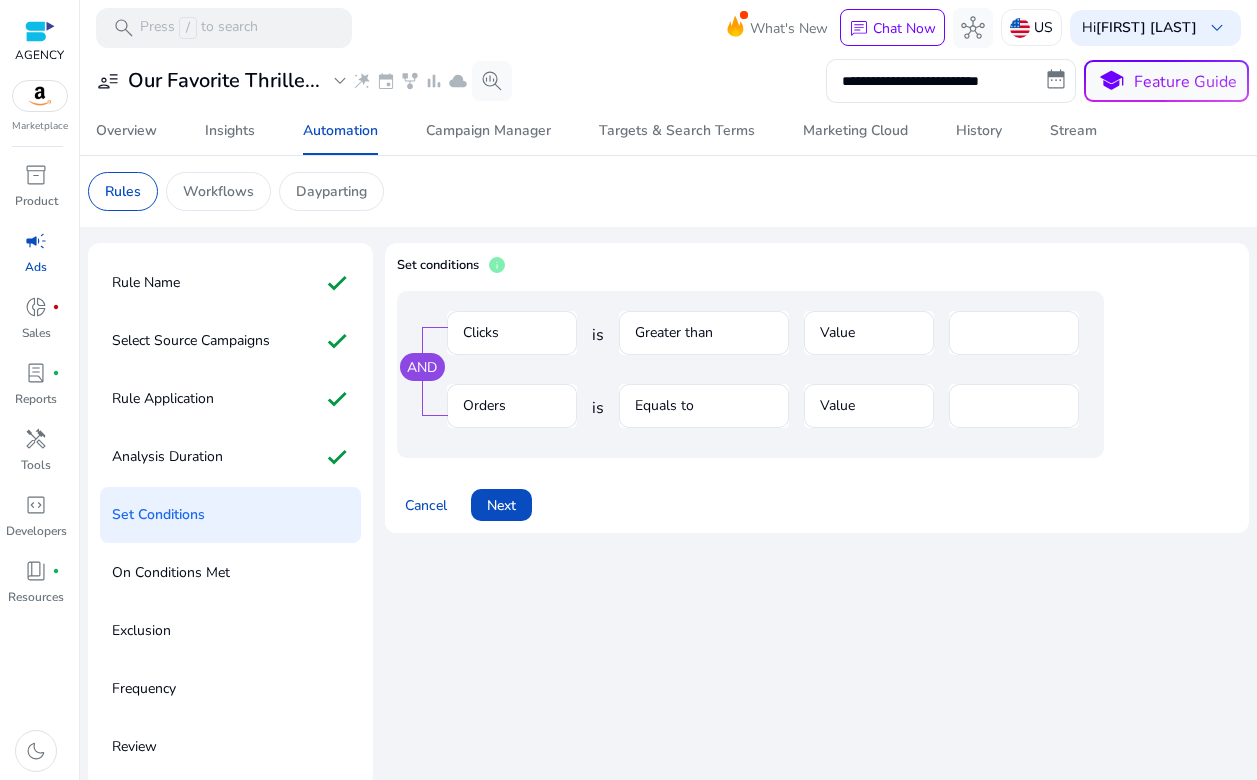 click on "Greater than" at bounding box center (704, 343) 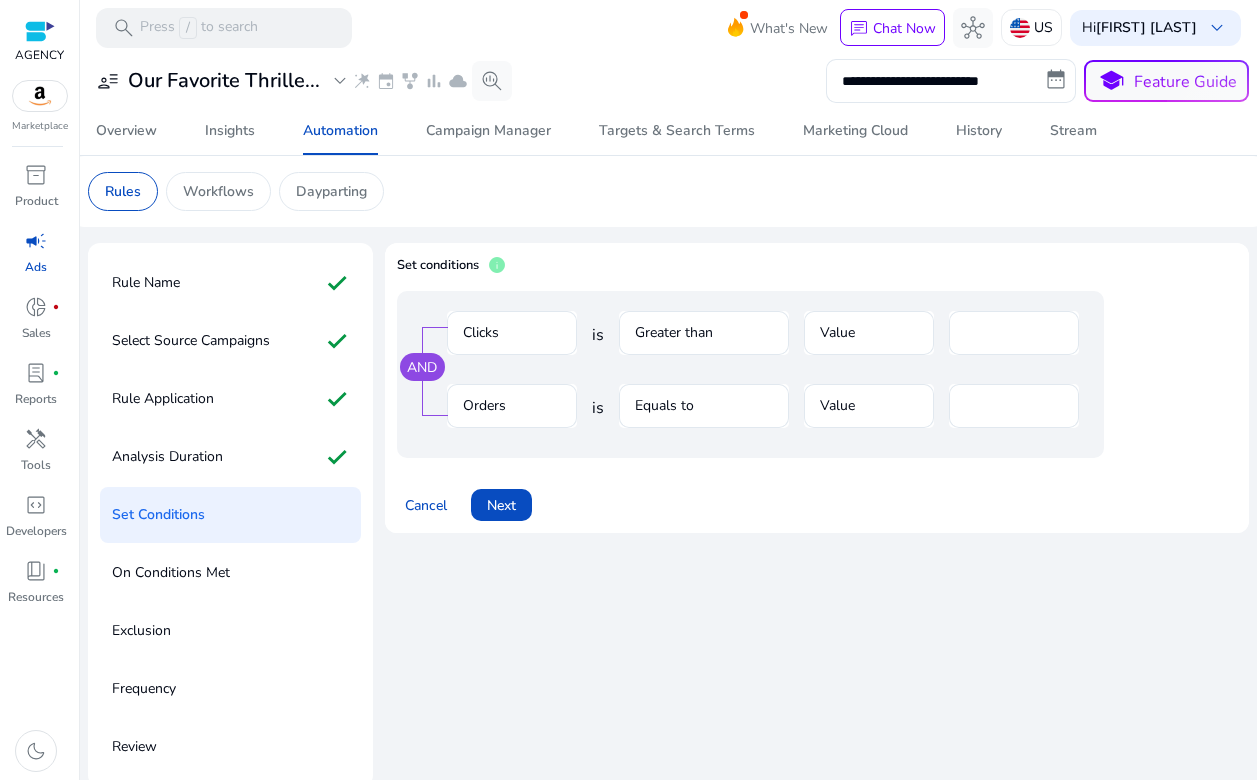 click on "Equals to" at bounding box center [704, 416] 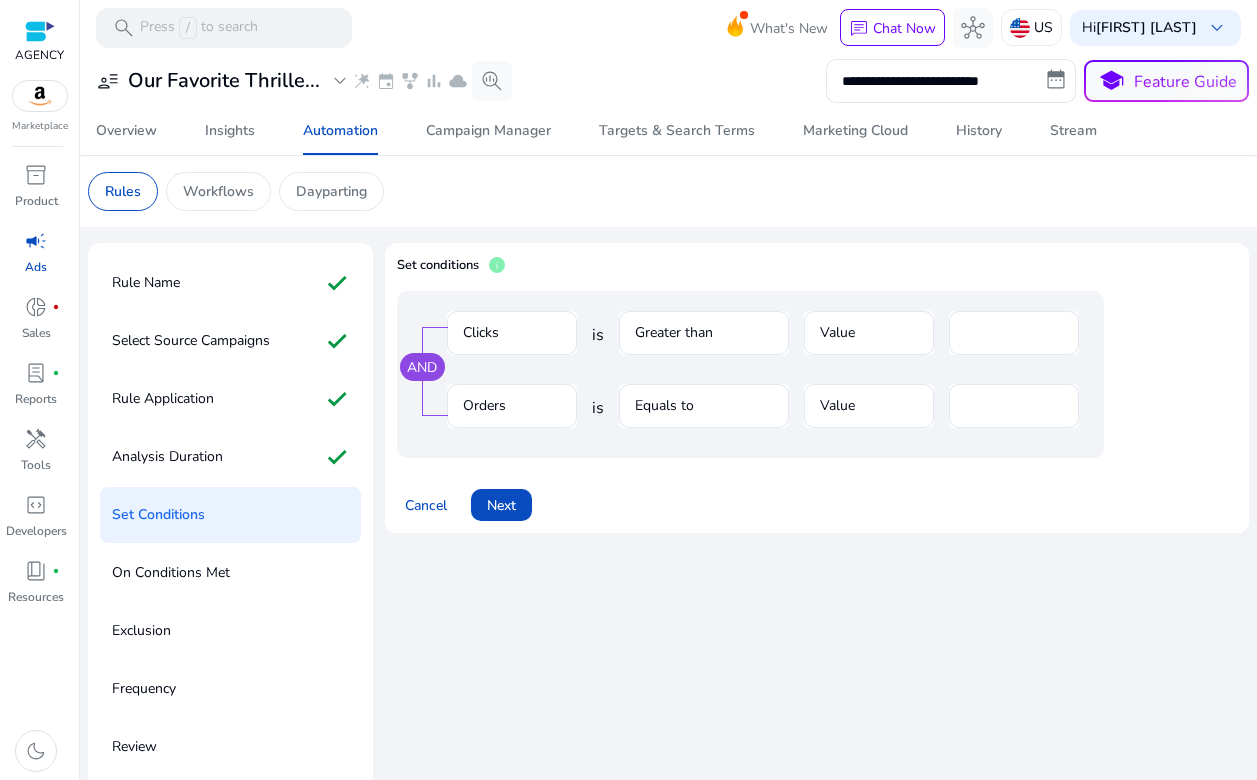scroll, scrollTop: 3, scrollLeft: 0, axis: vertical 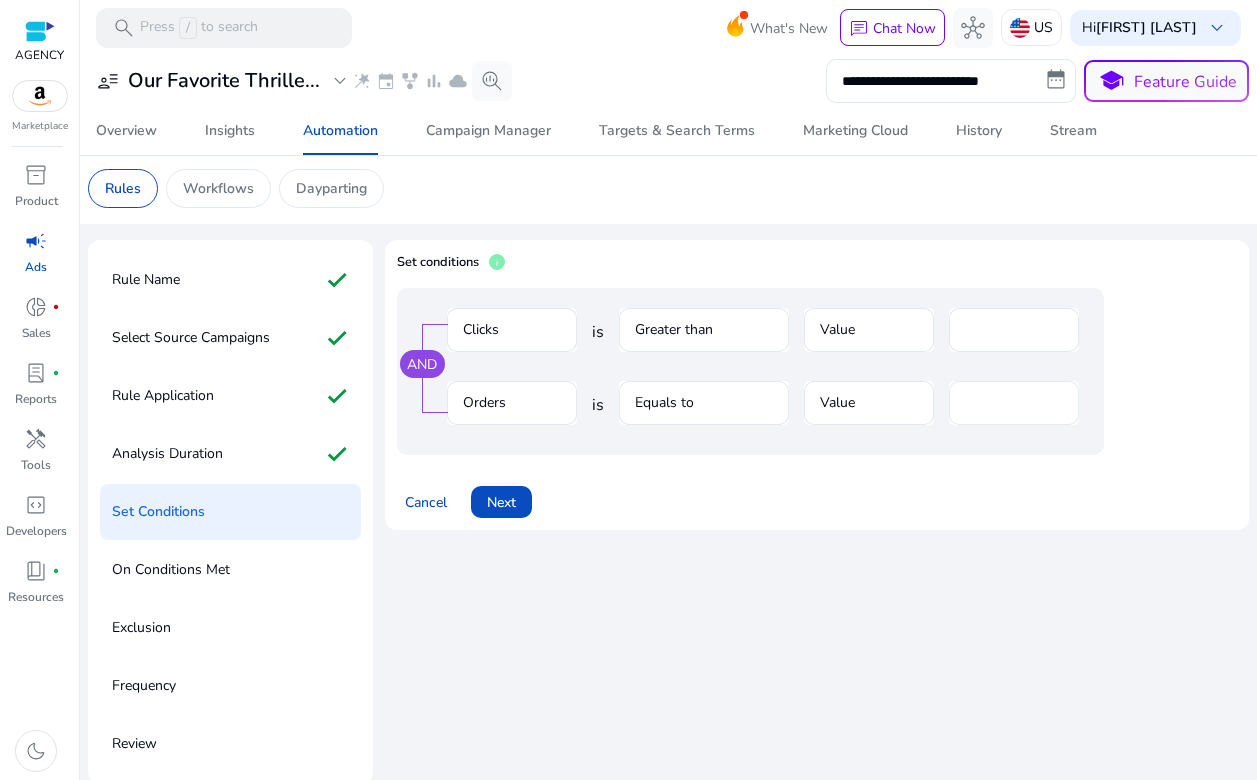 type on "*" 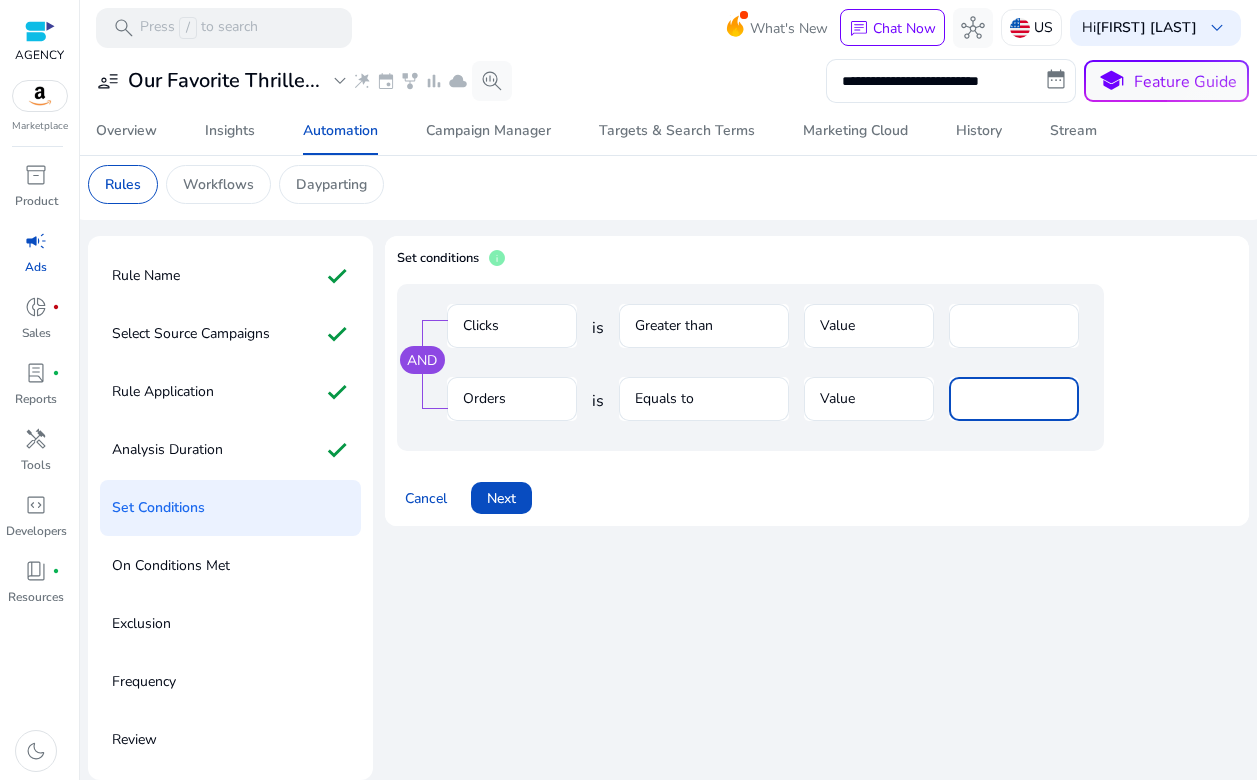 scroll, scrollTop: 0, scrollLeft: 0, axis: both 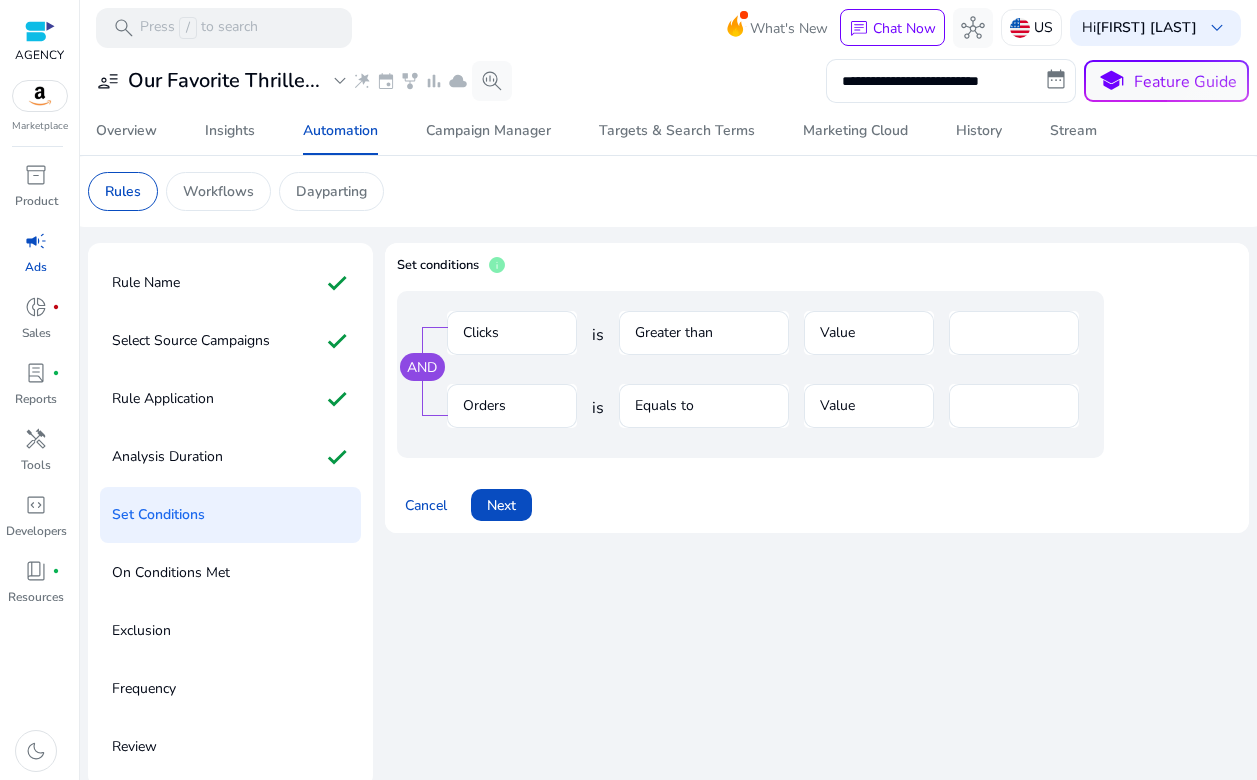click on "AND  Clicks is Greater than Value * Orders is Equals to Value *" at bounding box center (750, 374) 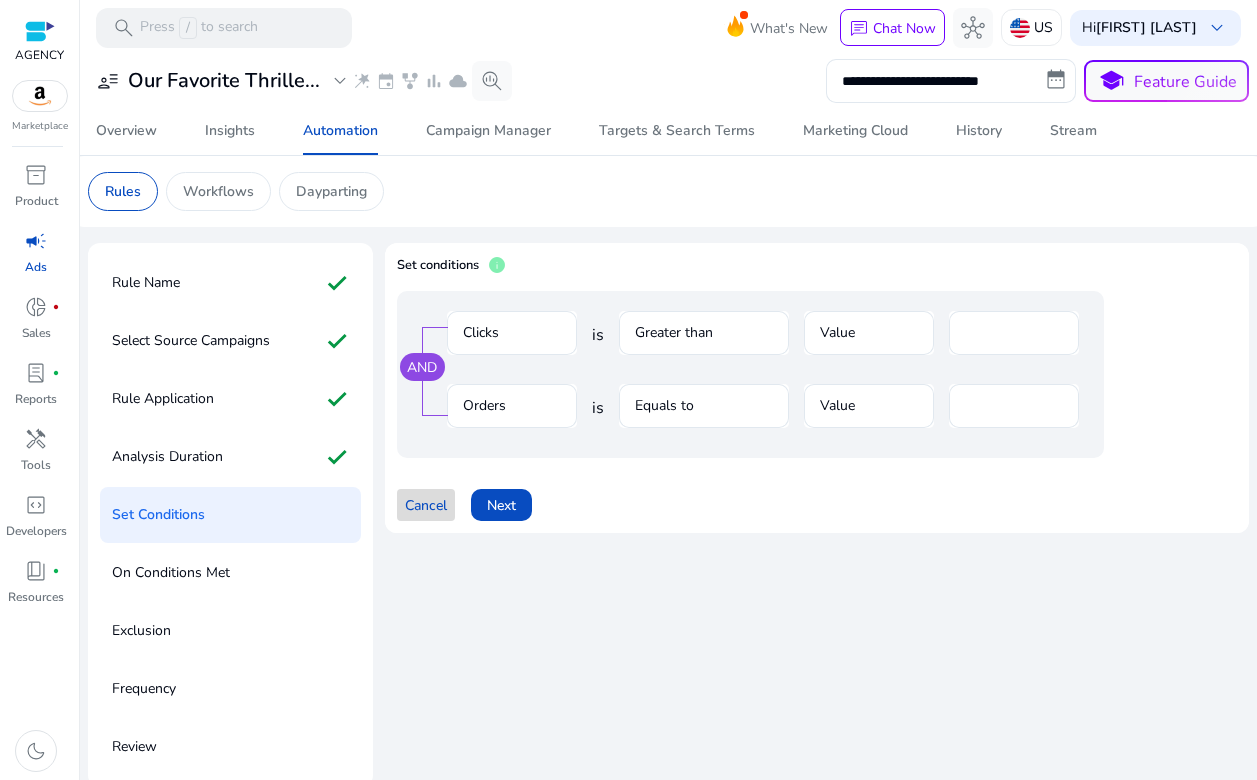 click on "Cancel" at bounding box center [426, 505] 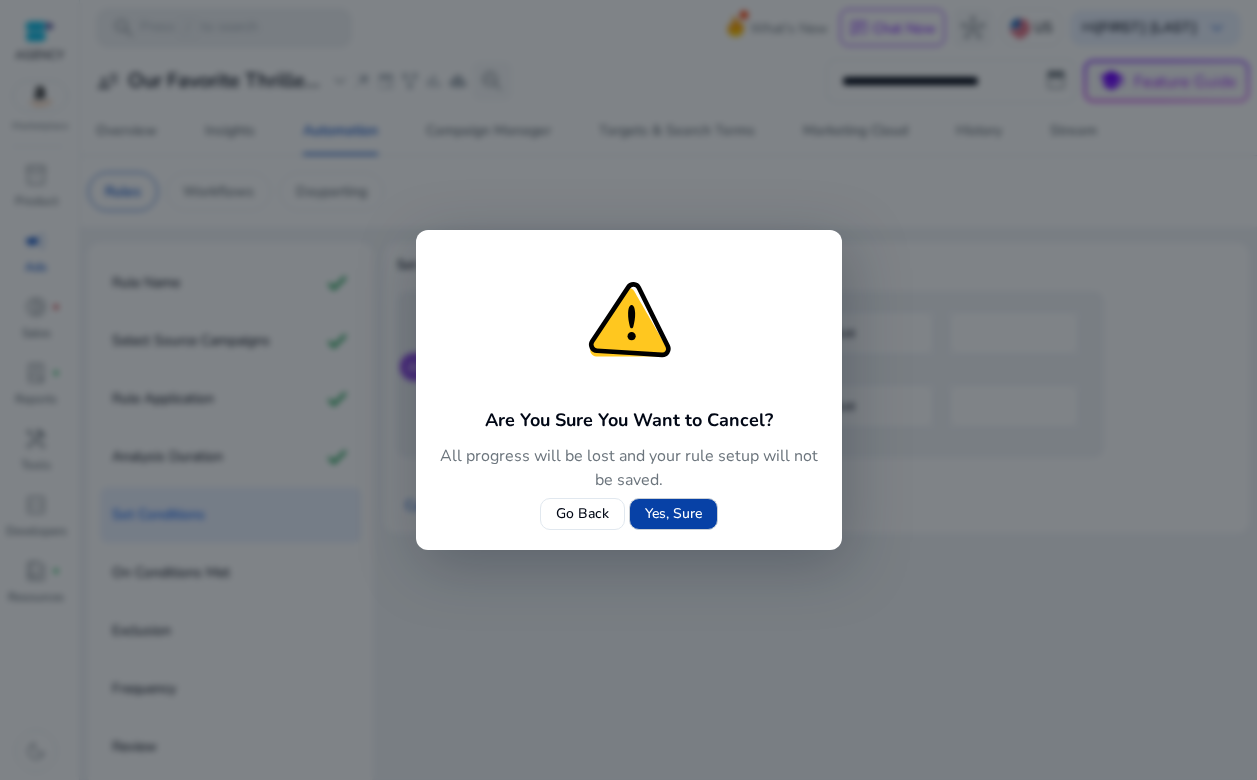 click on "Yes, Sure" at bounding box center [673, 513] 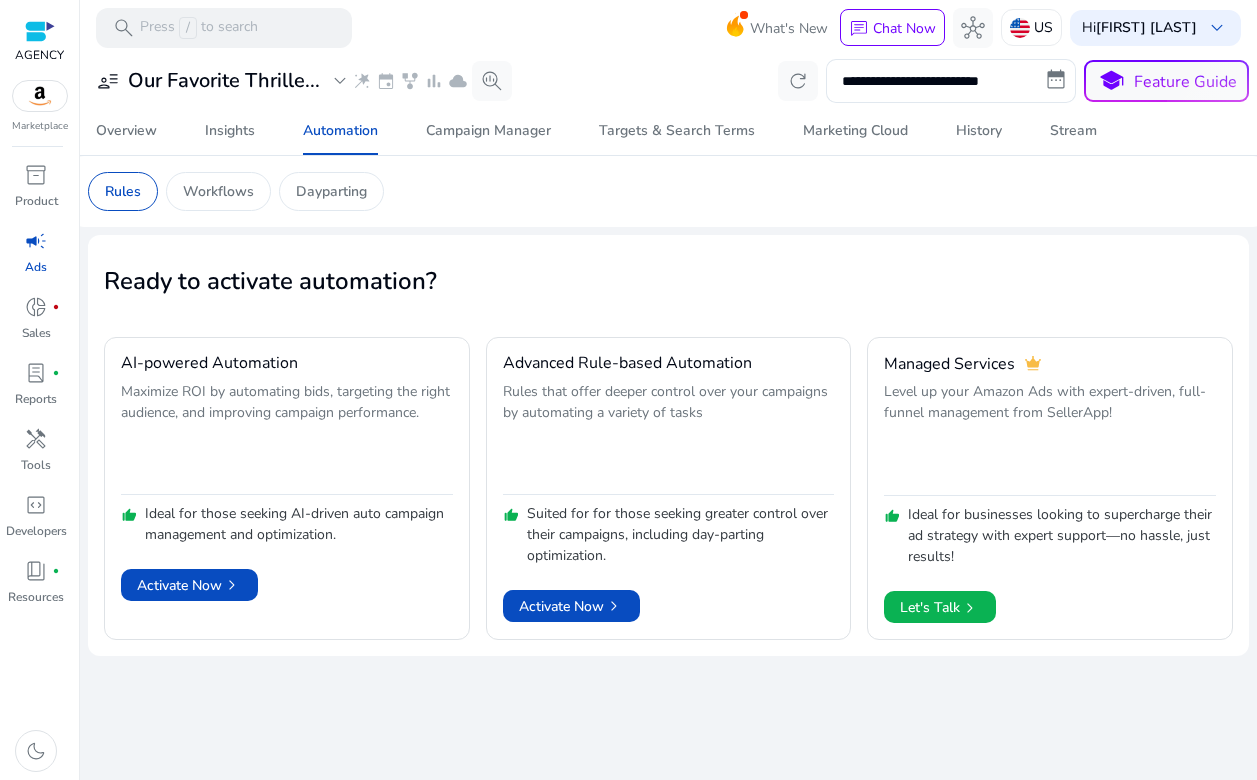 scroll, scrollTop: 0, scrollLeft: 0, axis: both 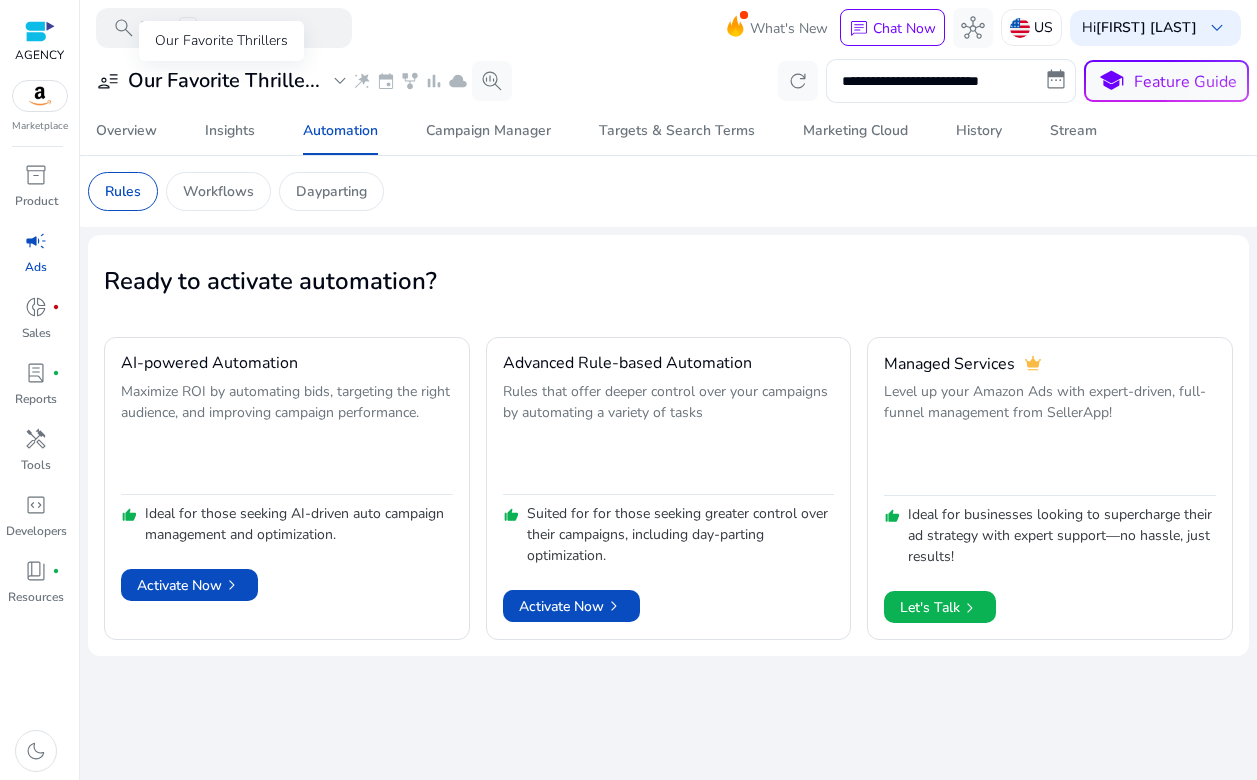 click on "expand_more" 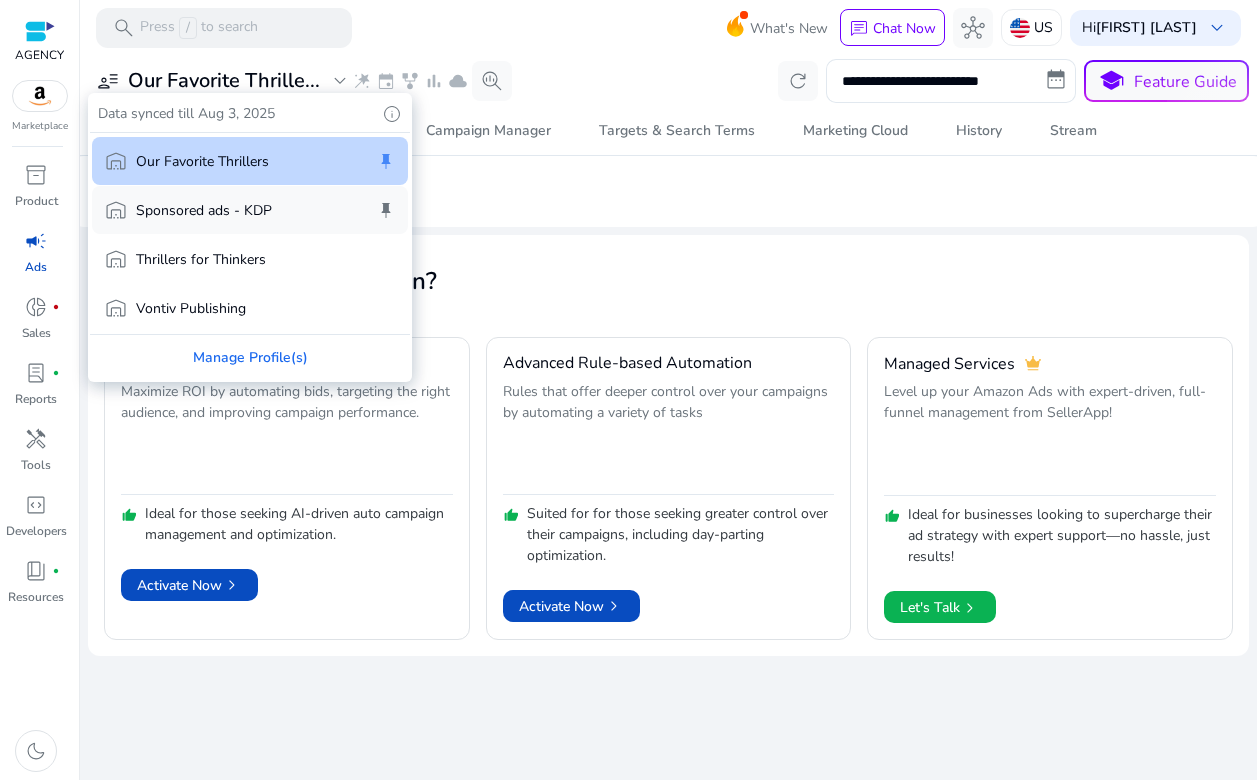 click on "Sponsored ads - KDP" at bounding box center (204, 210) 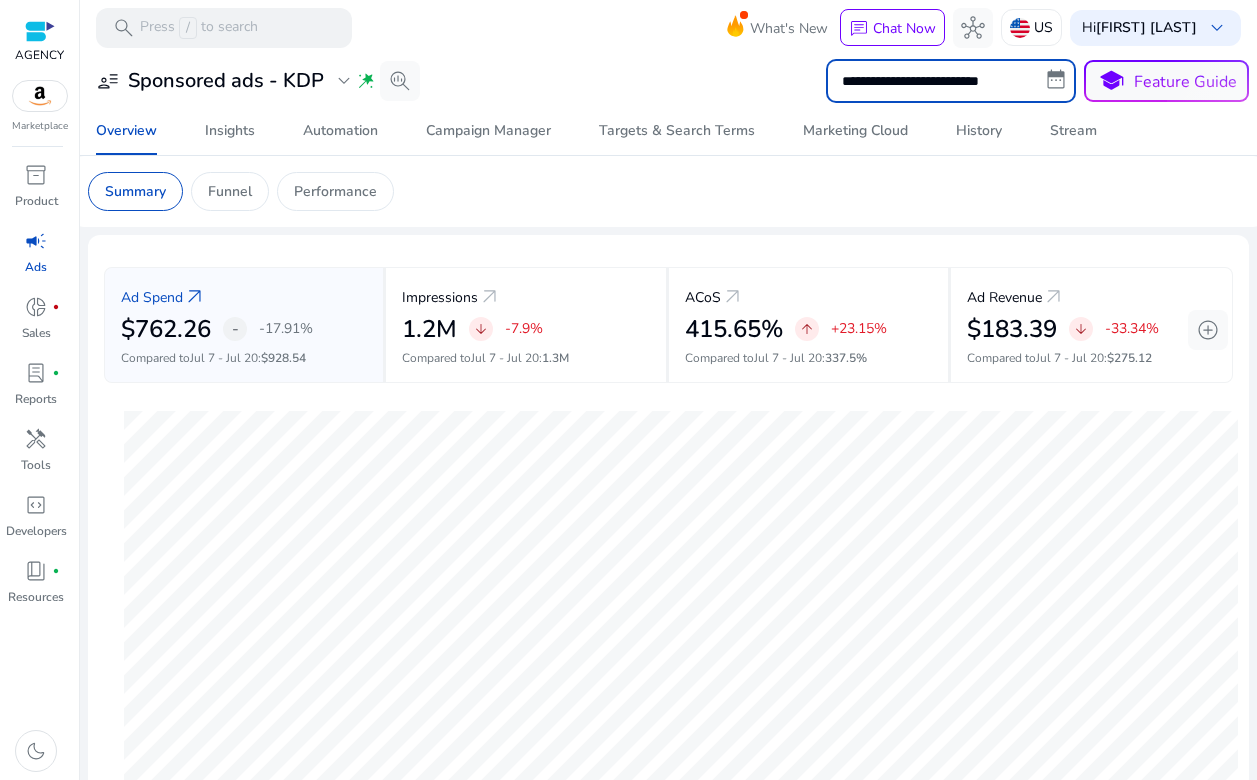 click on "**********" at bounding box center (951, 81) 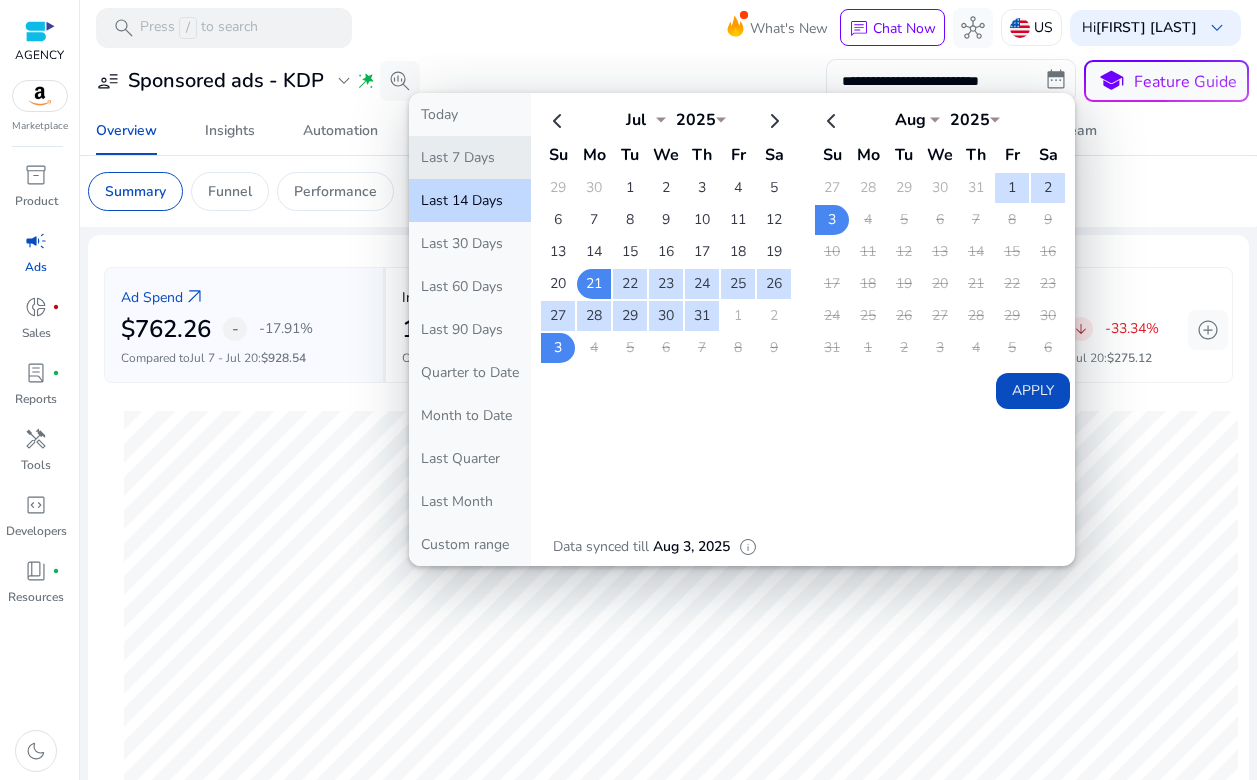 click on "Last 7 Days" 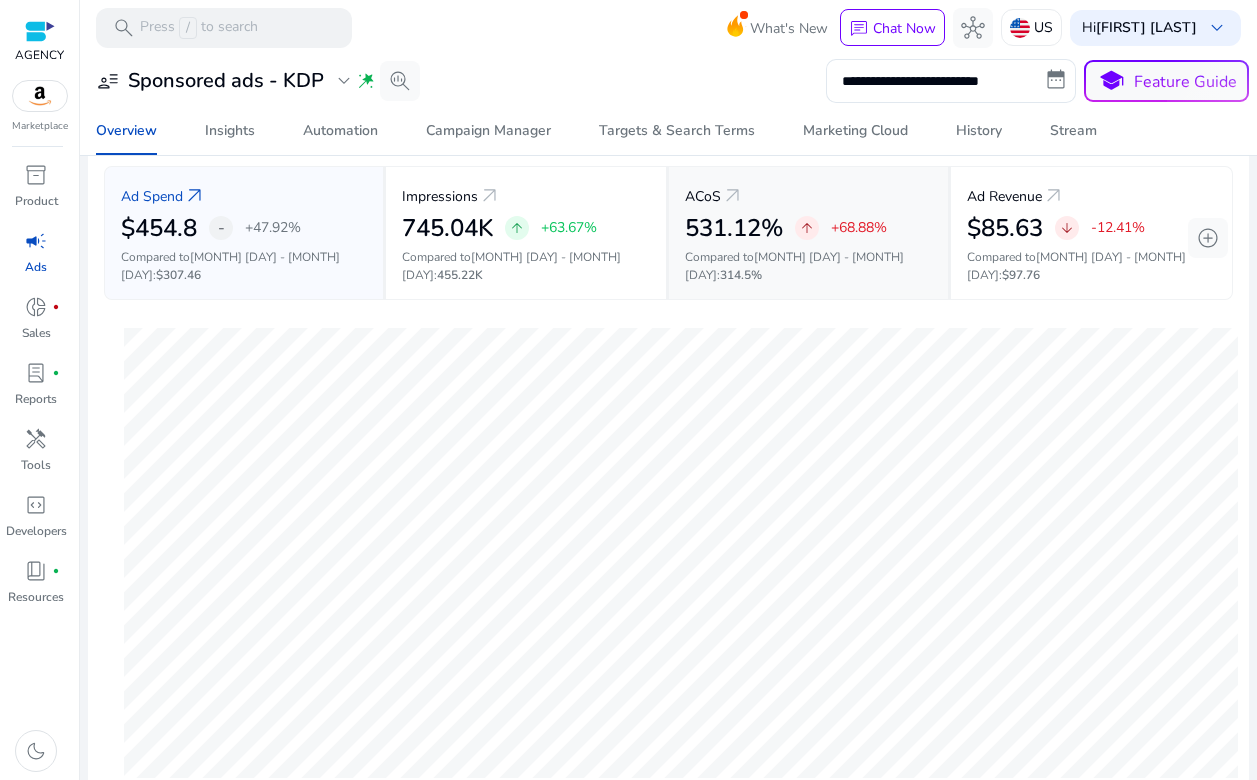 scroll, scrollTop: 0, scrollLeft: 0, axis: both 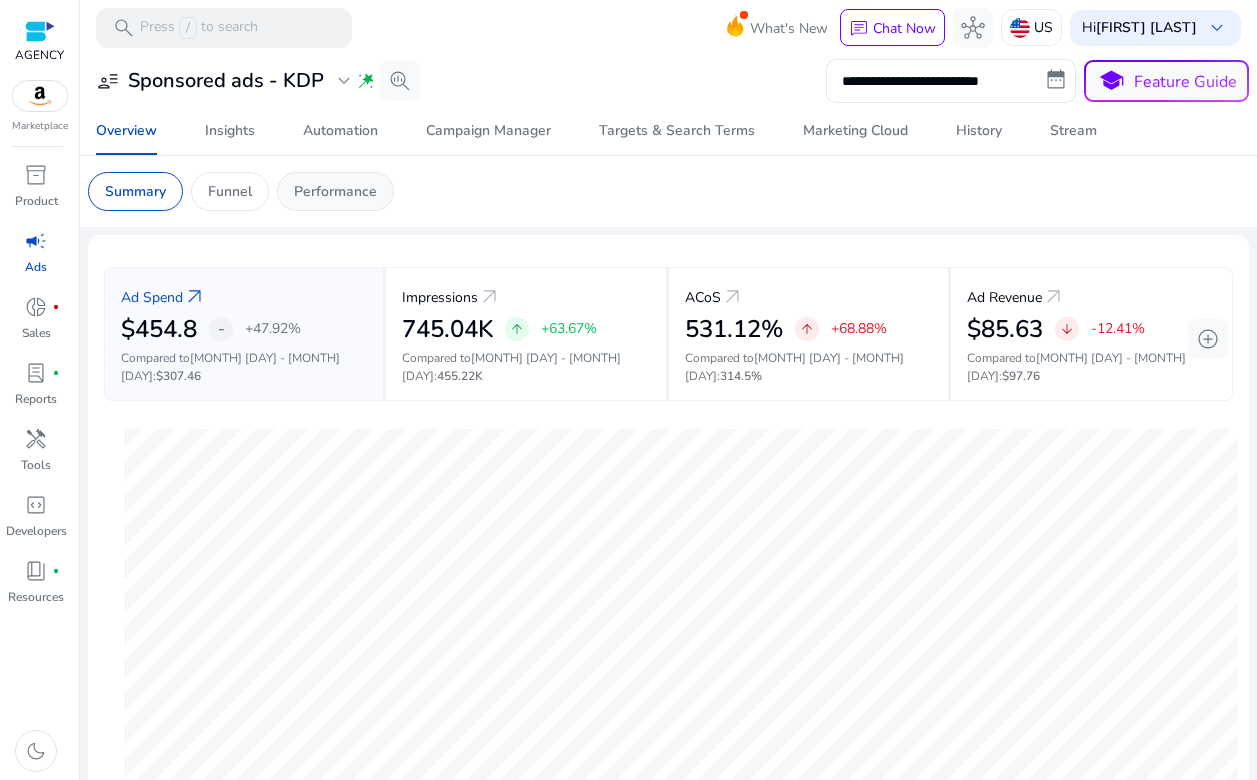 click on "Performance" 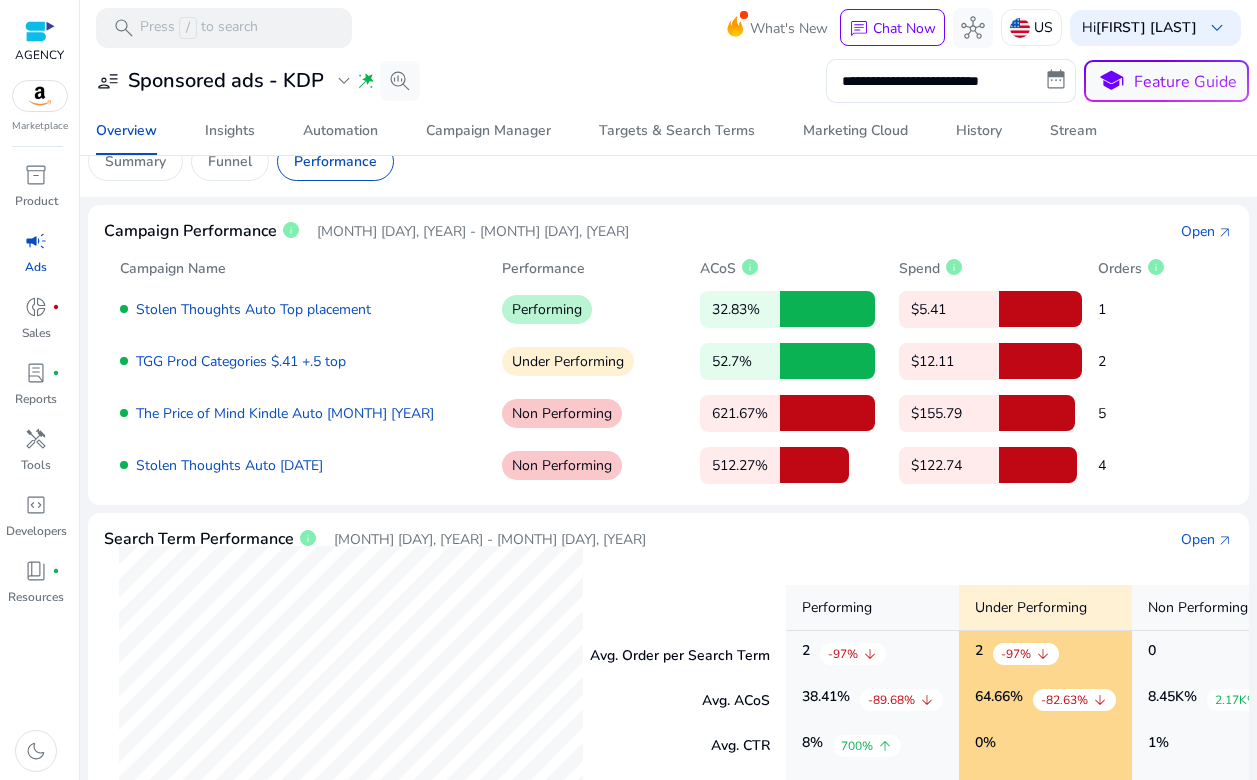 scroll, scrollTop: 0, scrollLeft: 0, axis: both 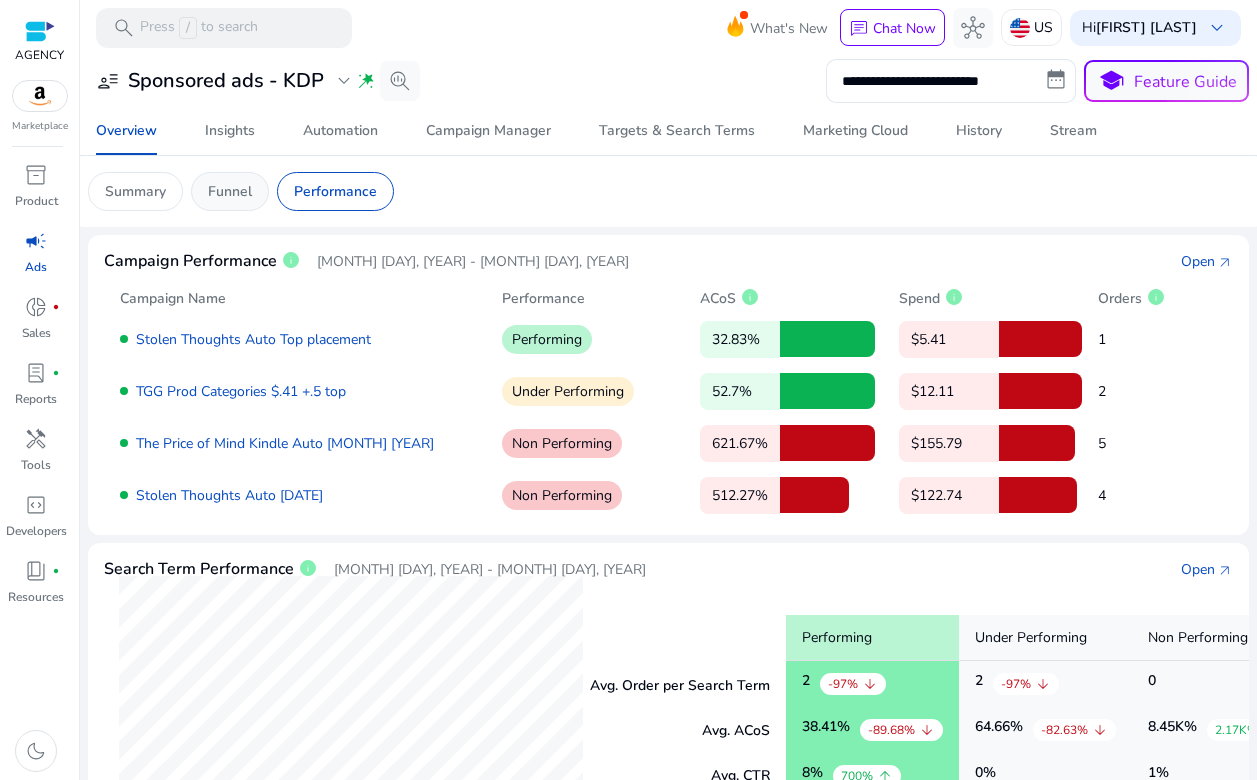 click on "Funnel" 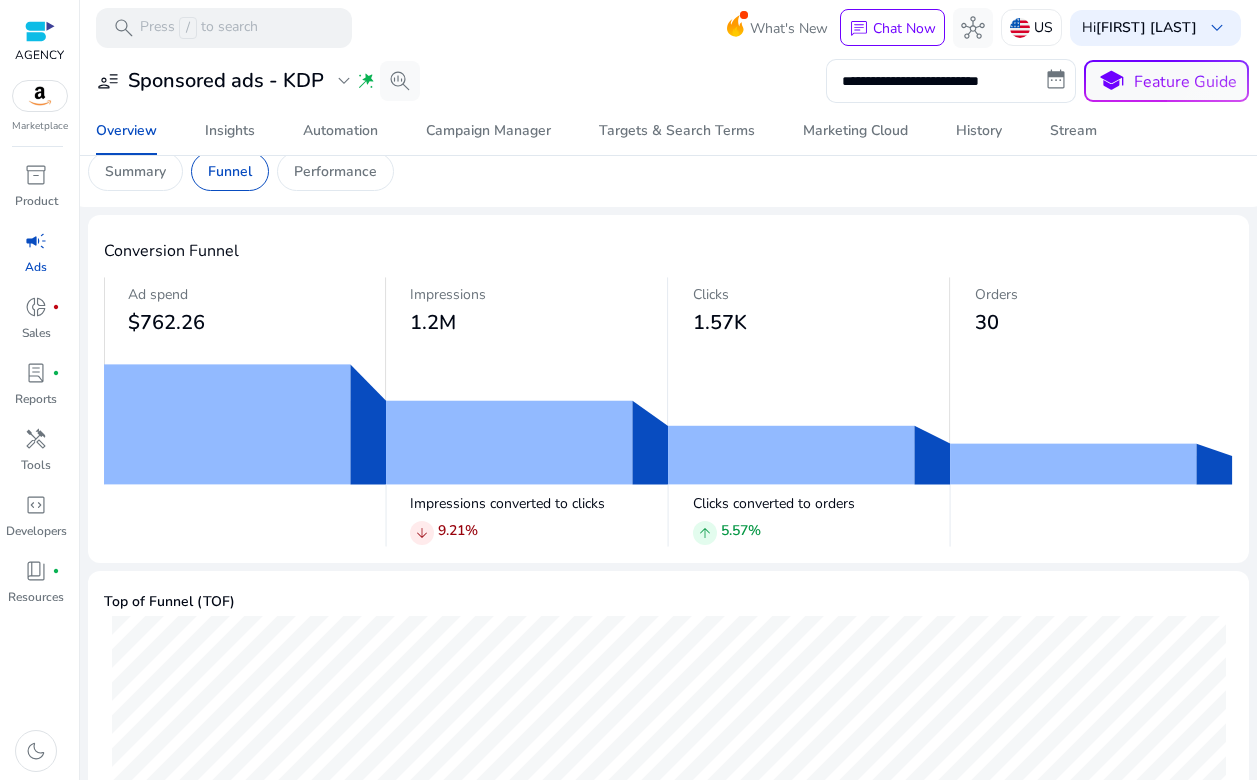 scroll, scrollTop: 0, scrollLeft: 0, axis: both 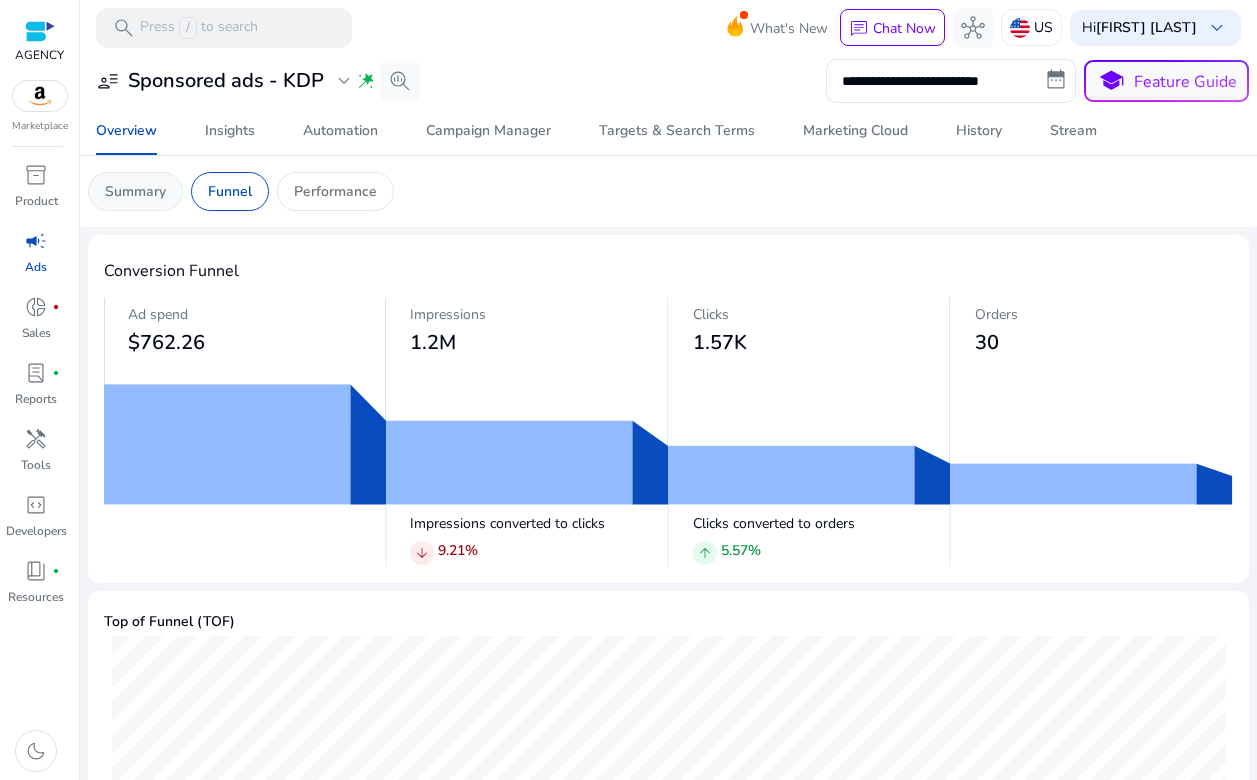 click on "Summary" 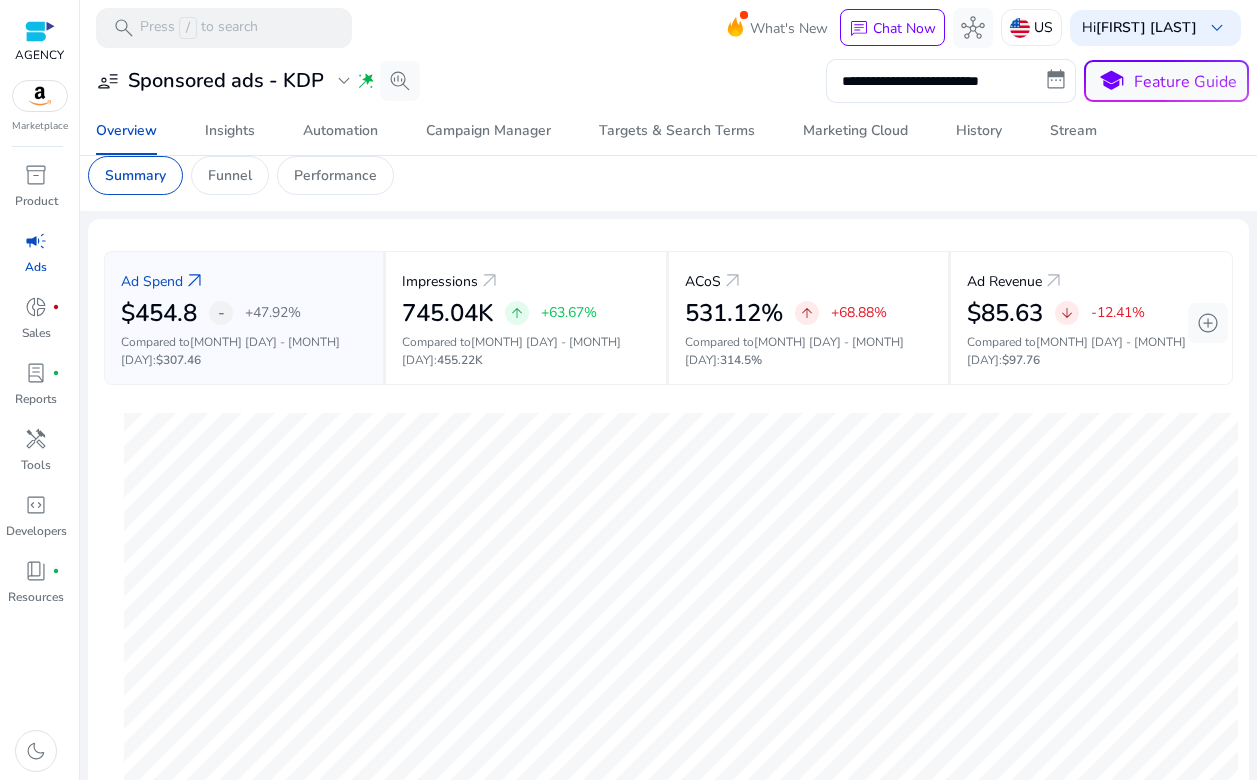 scroll, scrollTop: 0, scrollLeft: 0, axis: both 